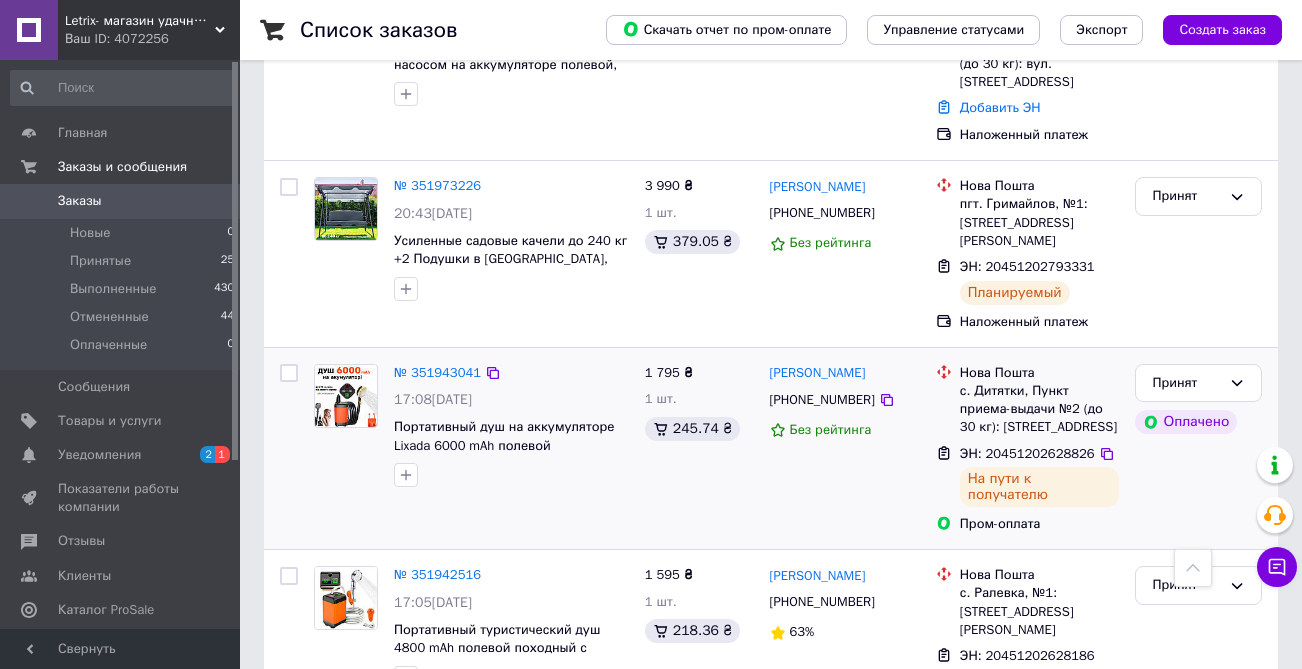 scroll, scrollTop: 699, scrollLeft: 0, axis: vertical 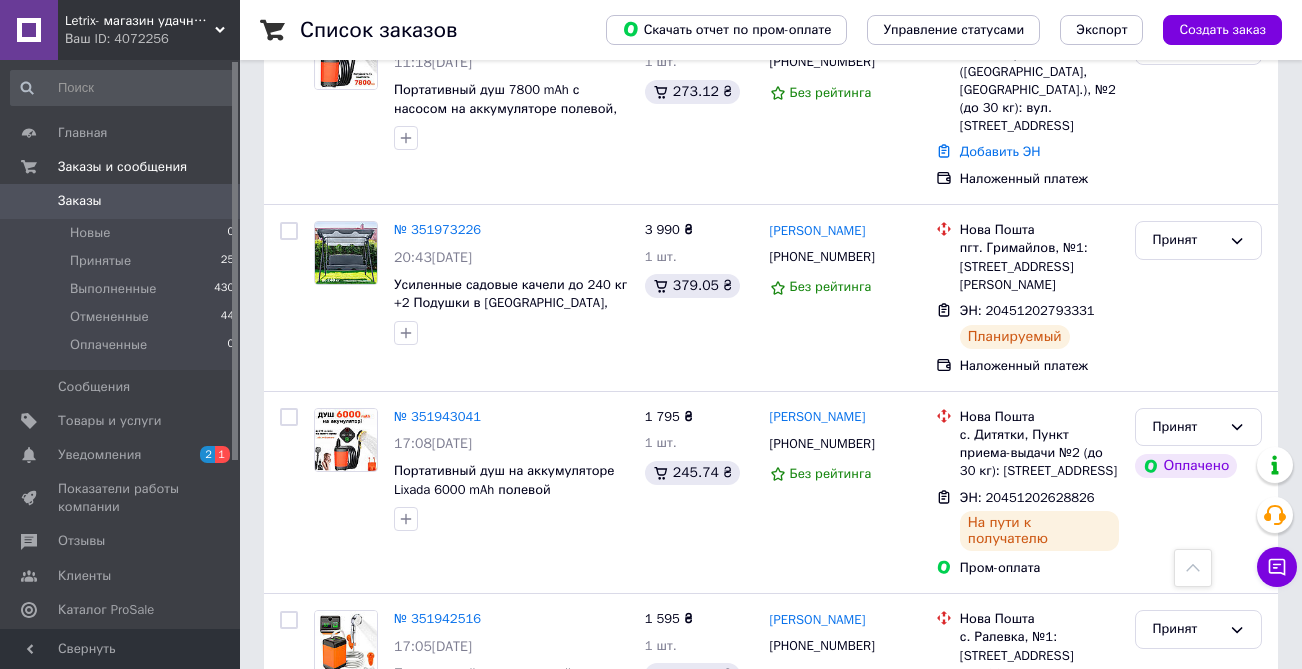 click on "Заказы" at bounding box center [80, 201] 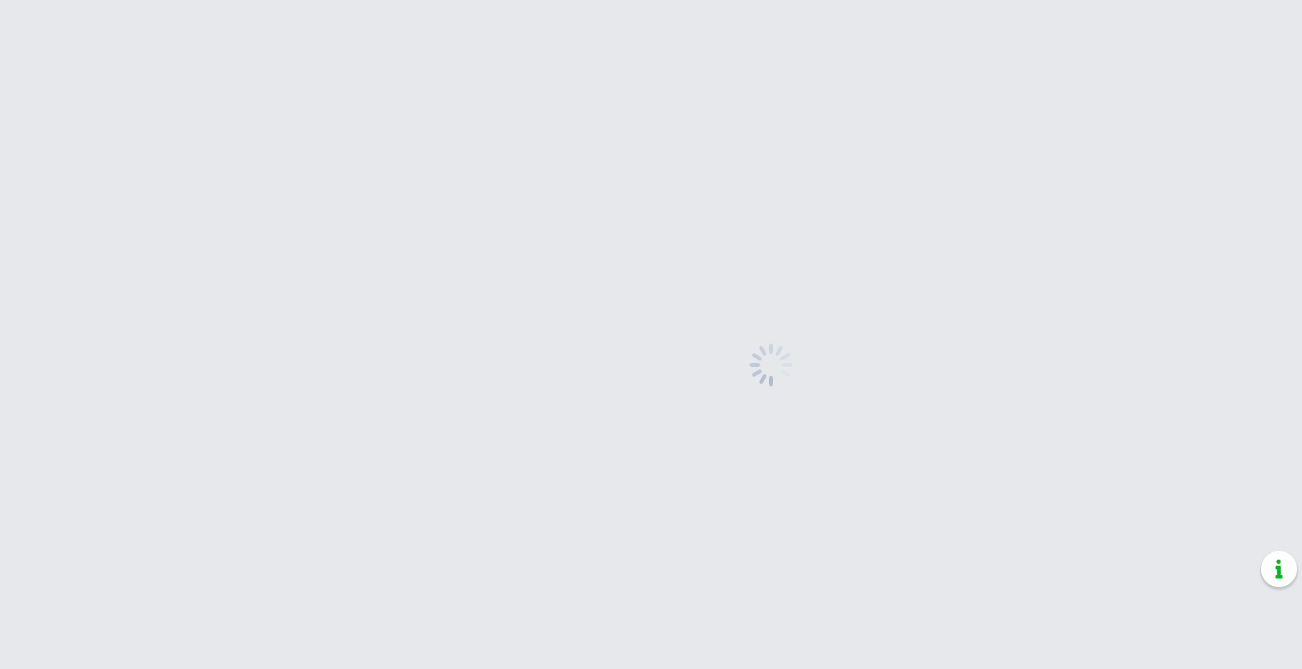 scroll, scrollTop: 0, scrollLeft: 0, axis: both 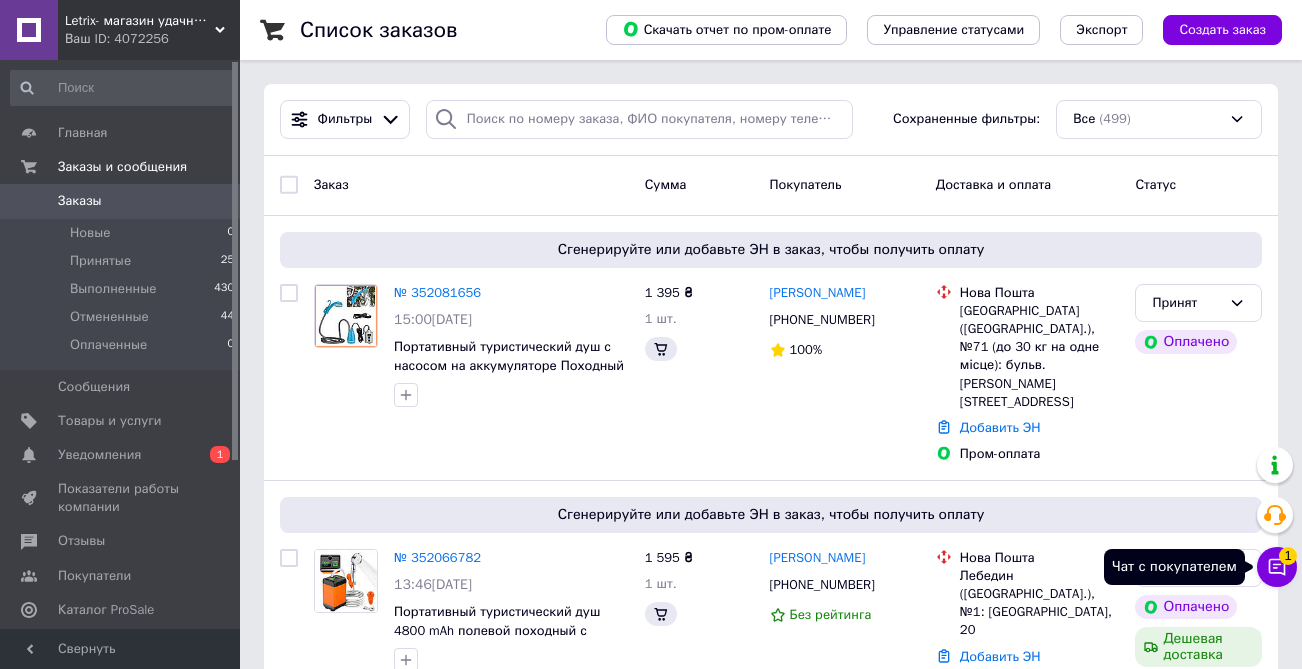 click 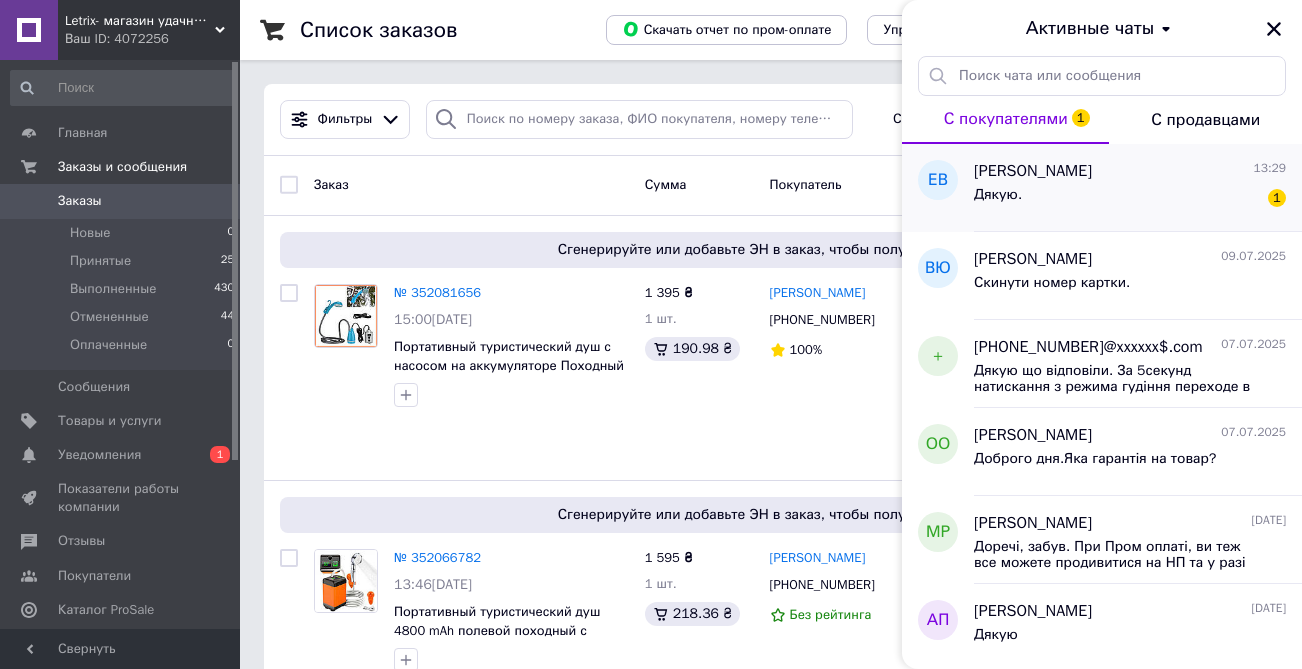 click on "[PERSON_NAME] 13:29 Дякую. 1" at bounding box center (1138, 188) 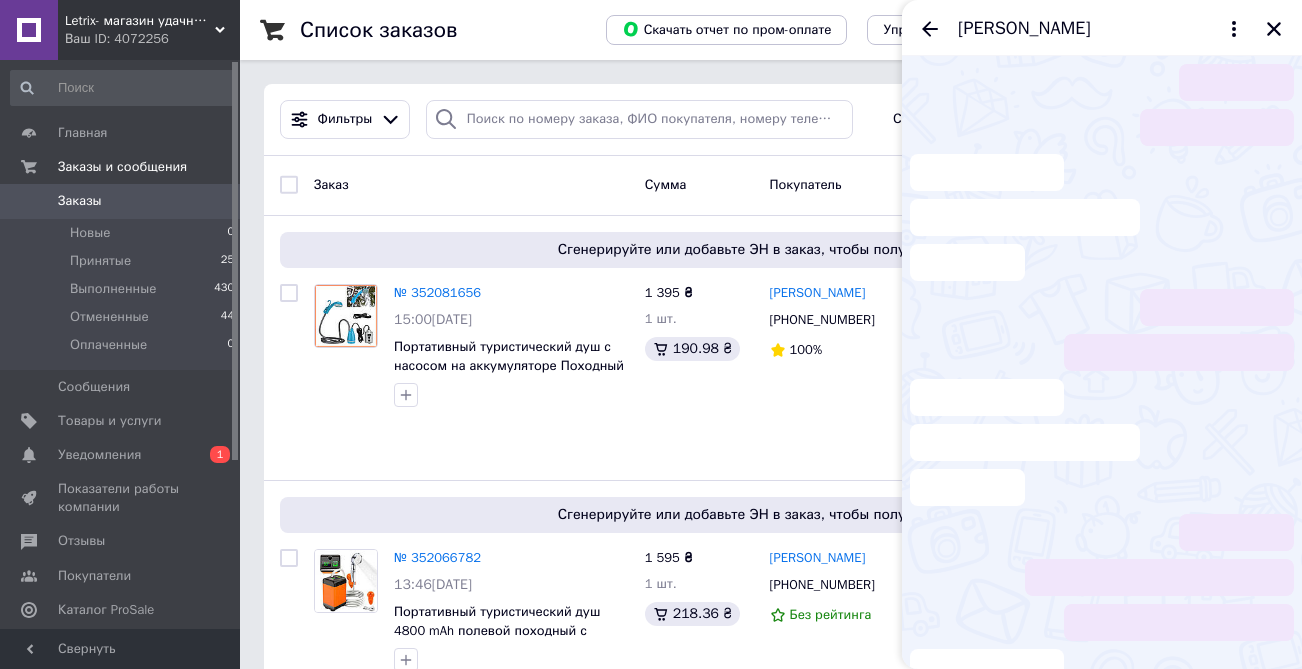 scroll, scrollTop: 27, scrollLeft: 0, axis: vertical 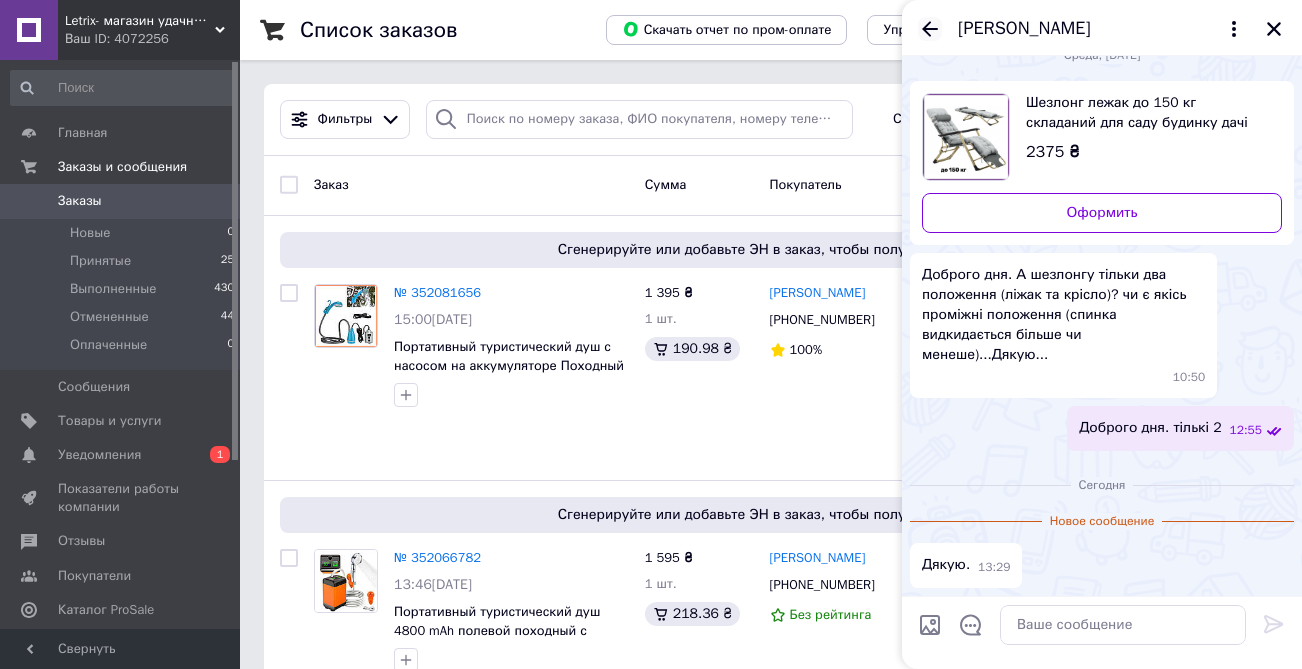 click 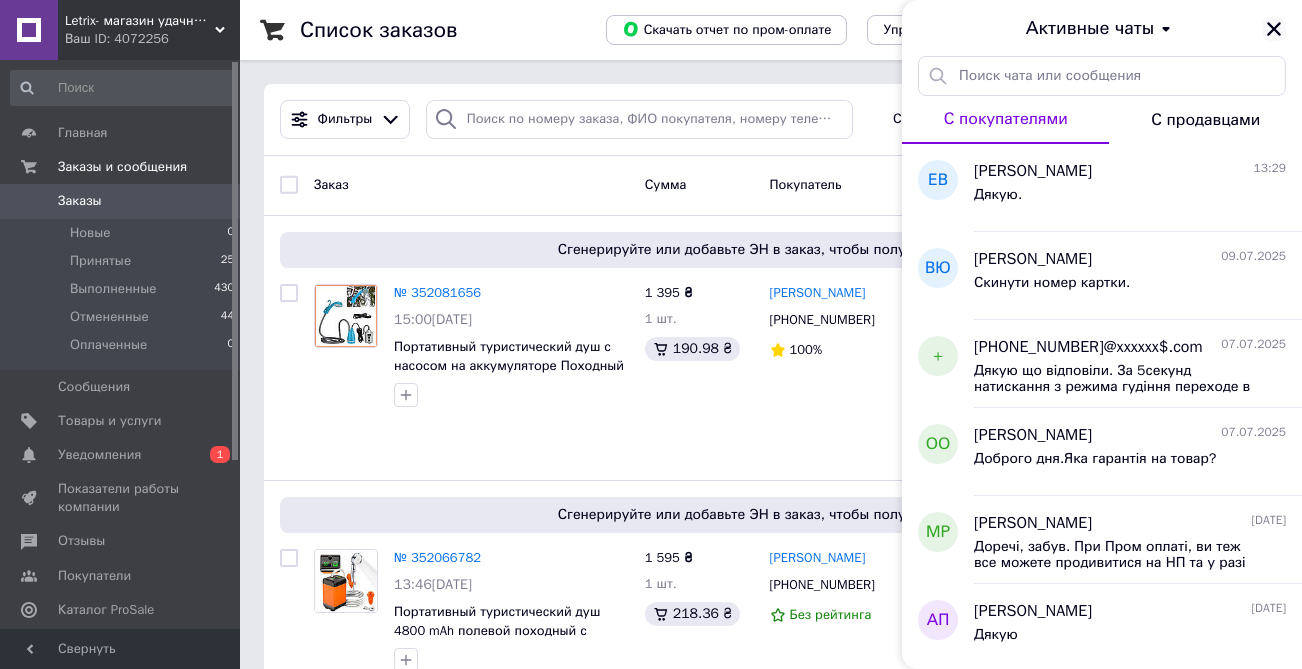 click 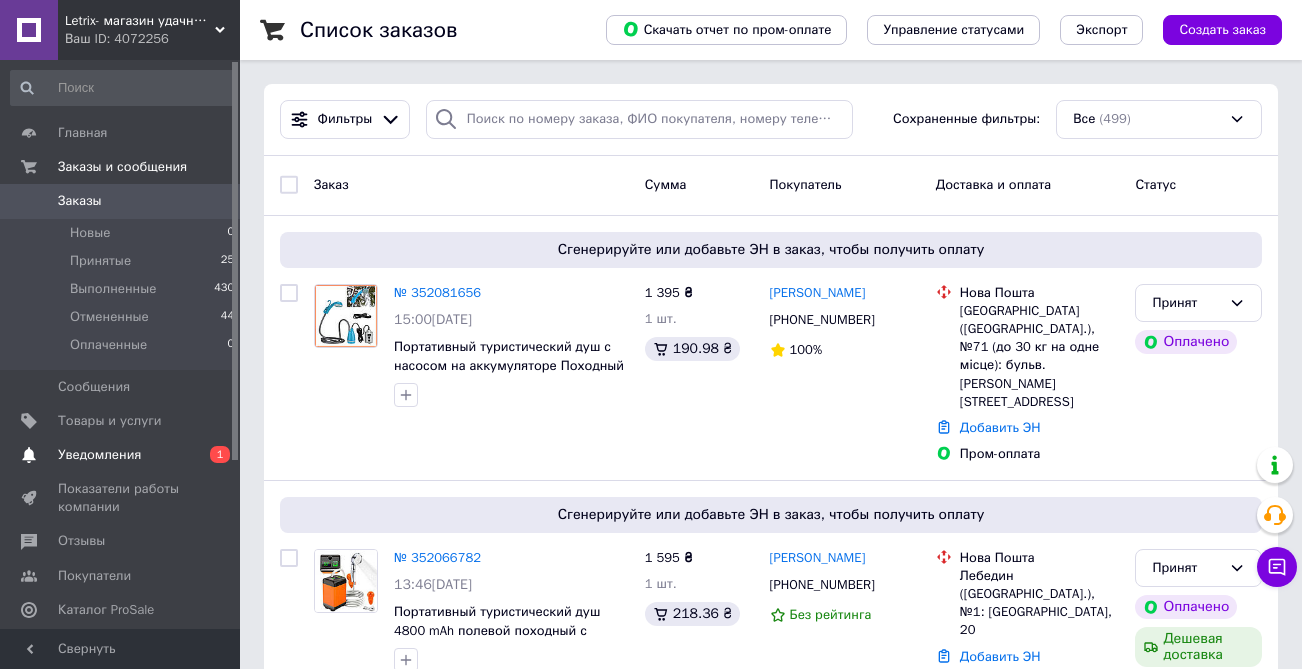 click on "Уведомления" at bounding box center [99, 455] 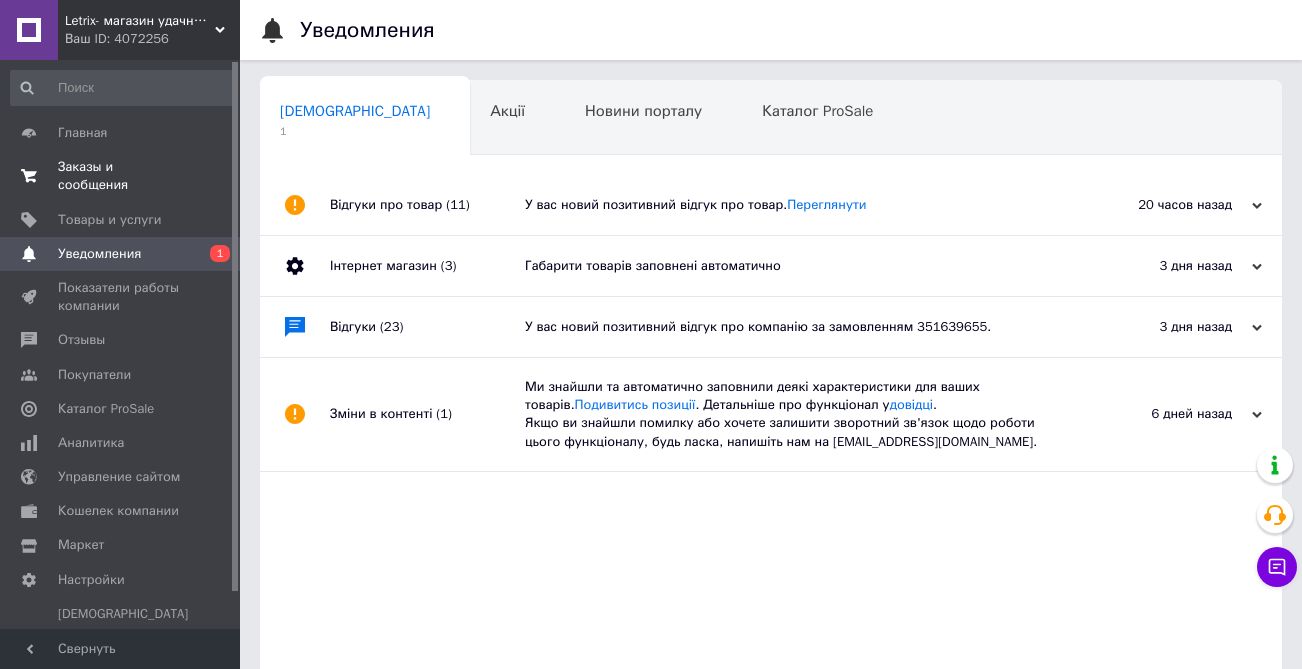 click on "Заказы и сообщения" at bounding box center (121, 176) 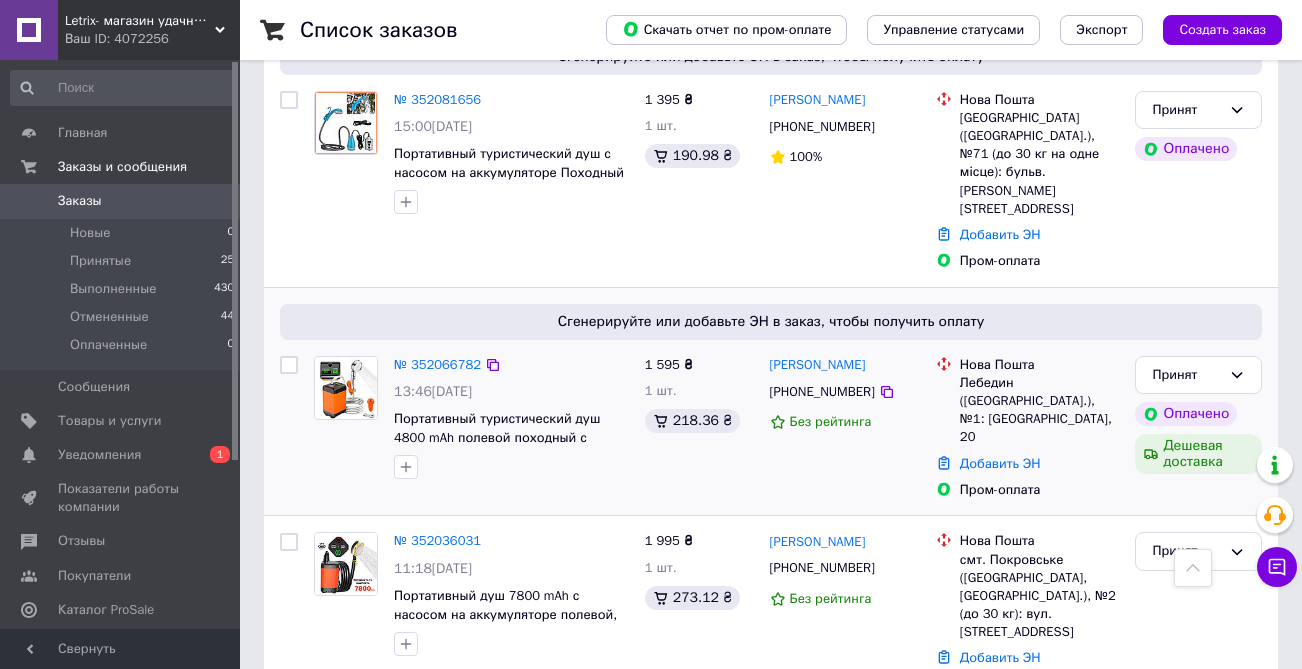scroll, scrollTop: 0, scrollLeft: 0, axis: both 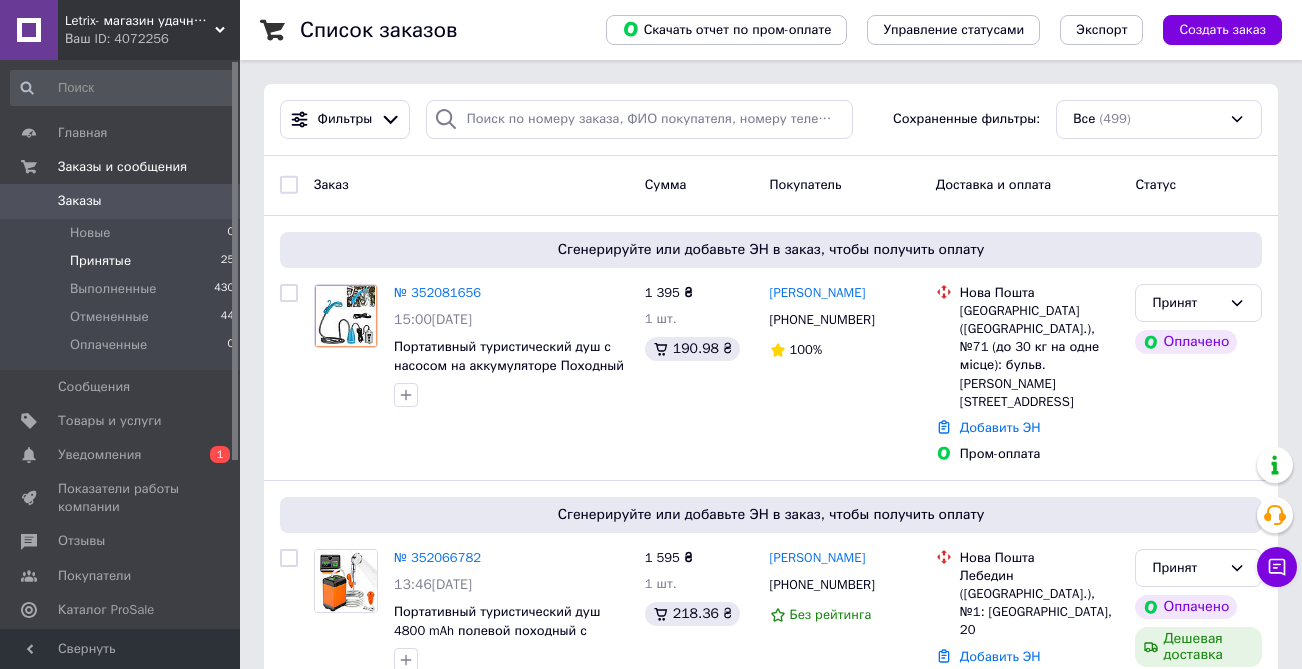 click on "Принятые" at bounding box center [100, 261] 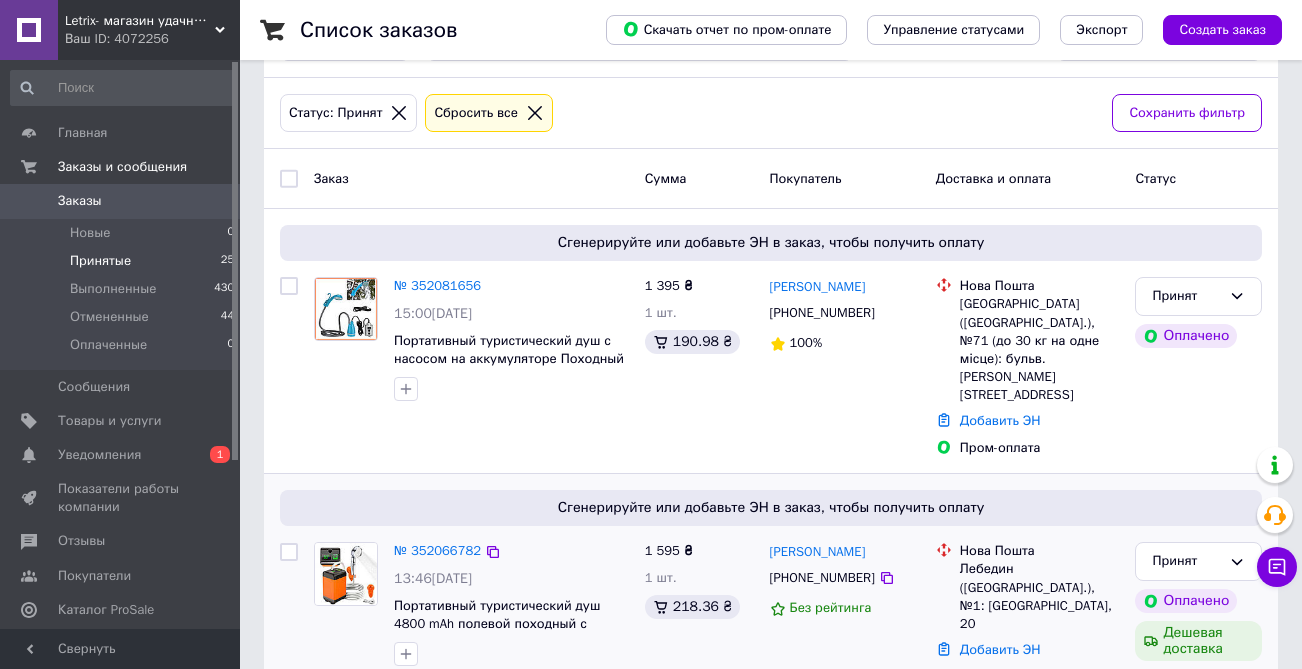 scroll, scrollTop: 86, scrollLeft: 0, axis: vertical 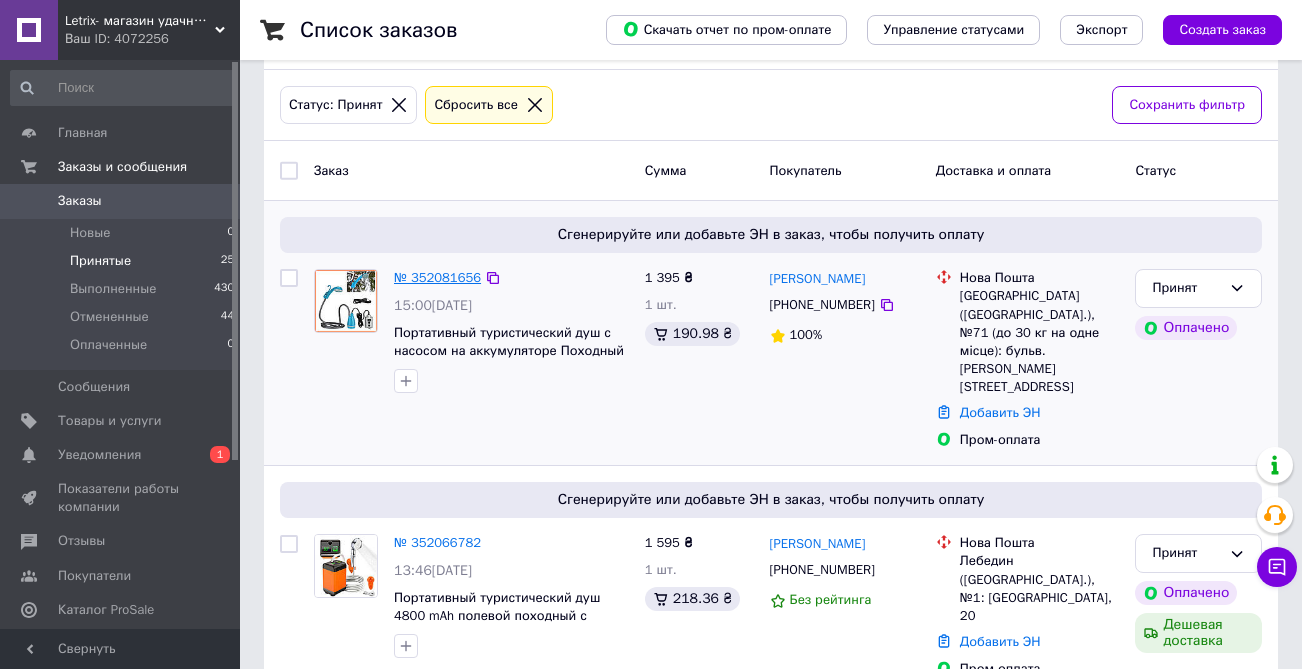 click on "№ 352081656" at bounding box center (437, 277) 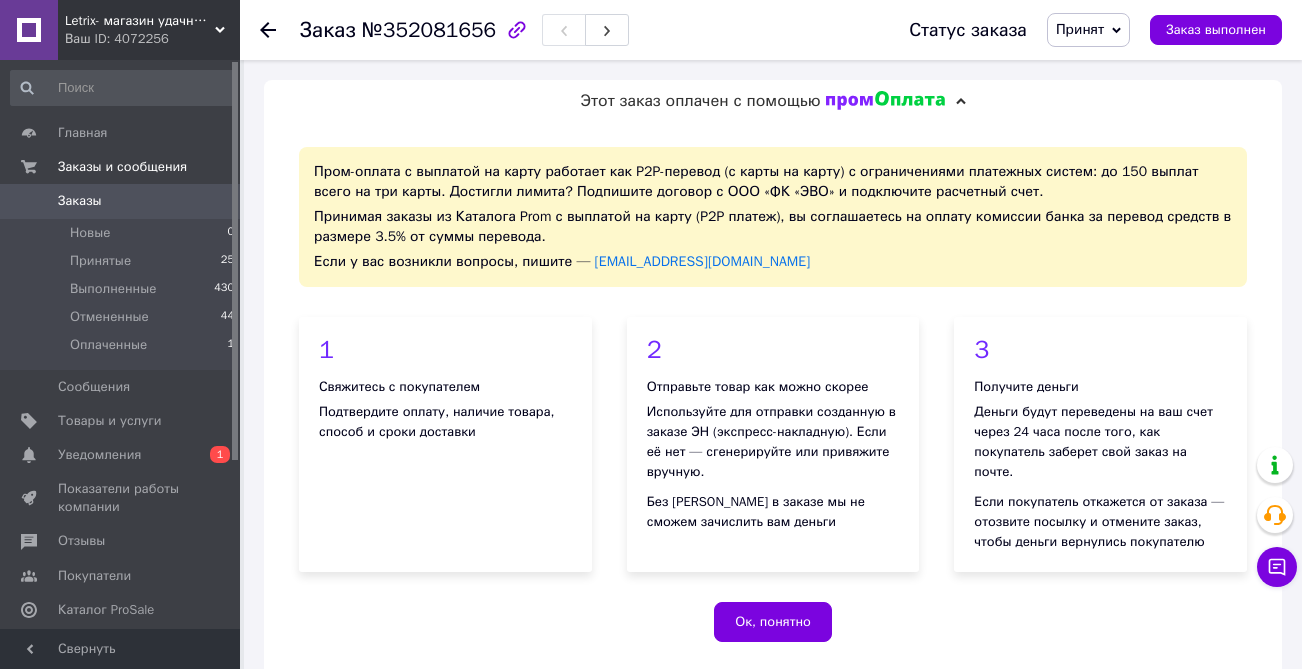 scroll, scrollTop: 9, scrollLeft: 0, axis: vertical 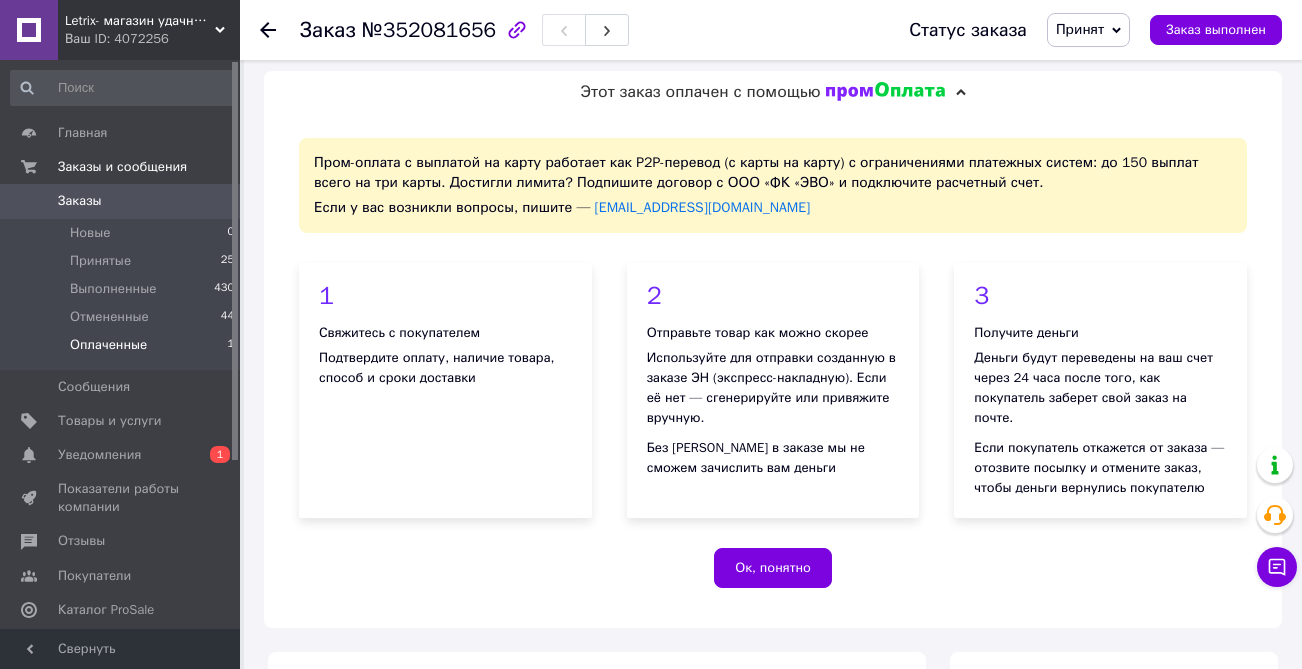 click on "Оплаченные 1" at bounding box center (123, 350) 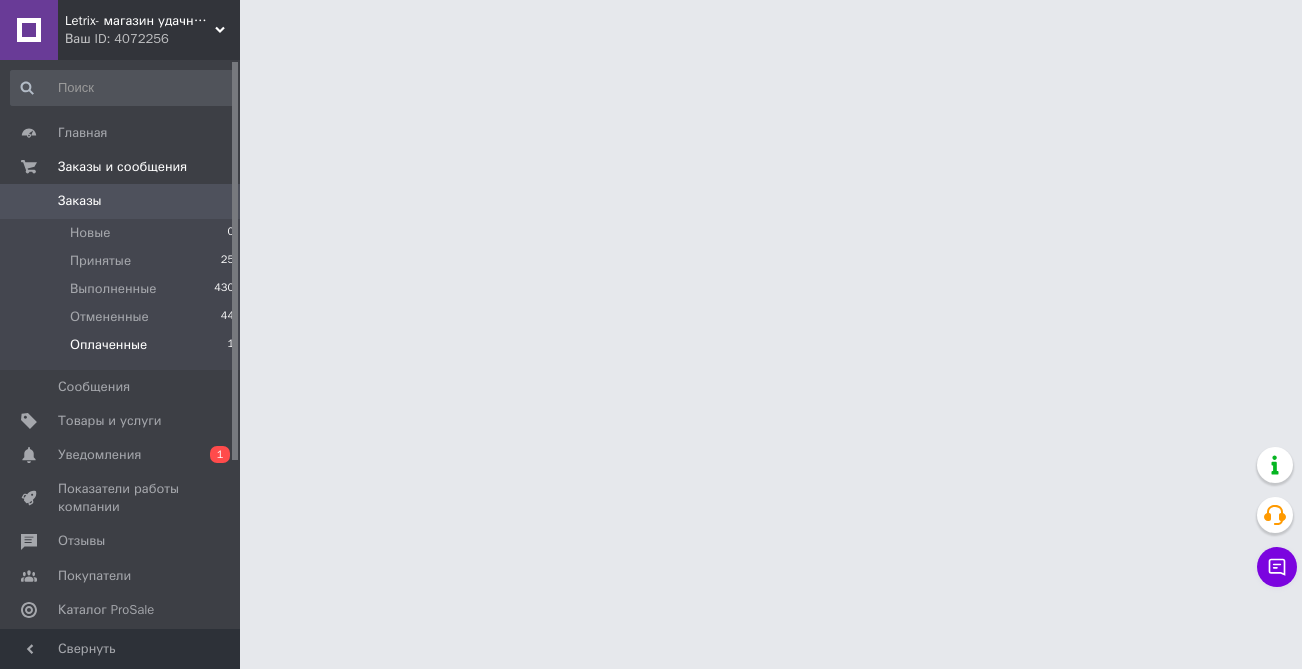 scroll, scrollTop: 0, scrollLeft: 0, axis: both 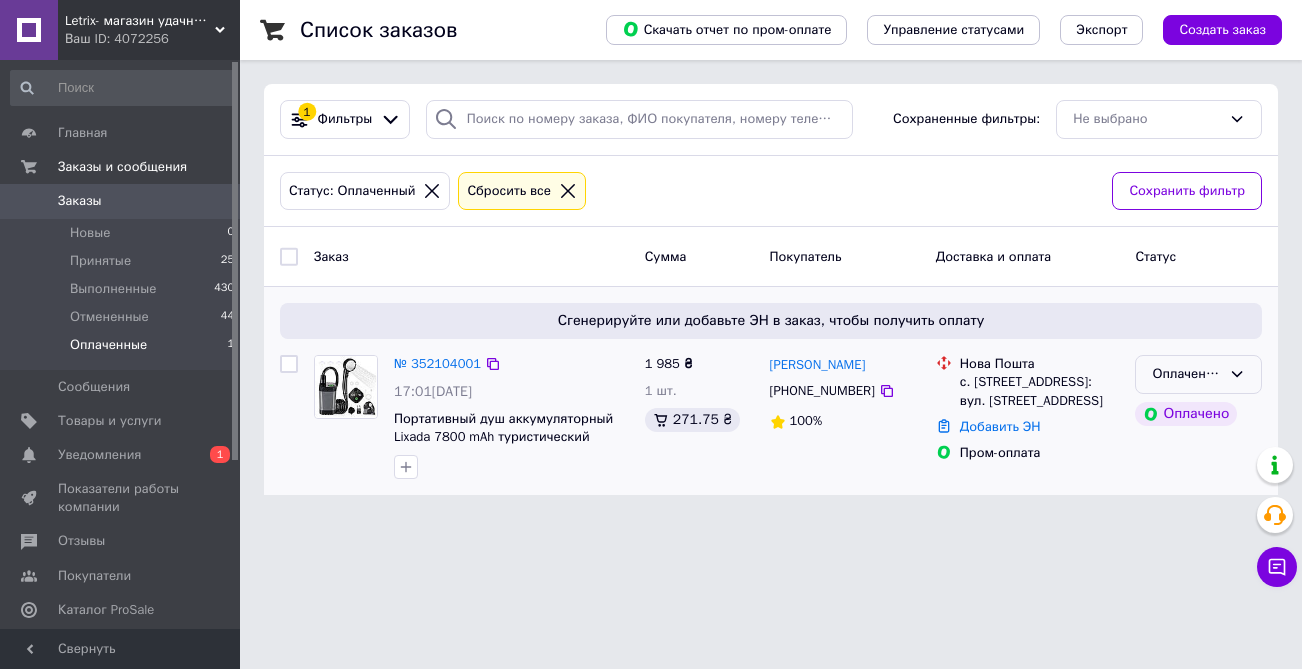 click on "Оплаченный" at bounding box center (1198, 374) 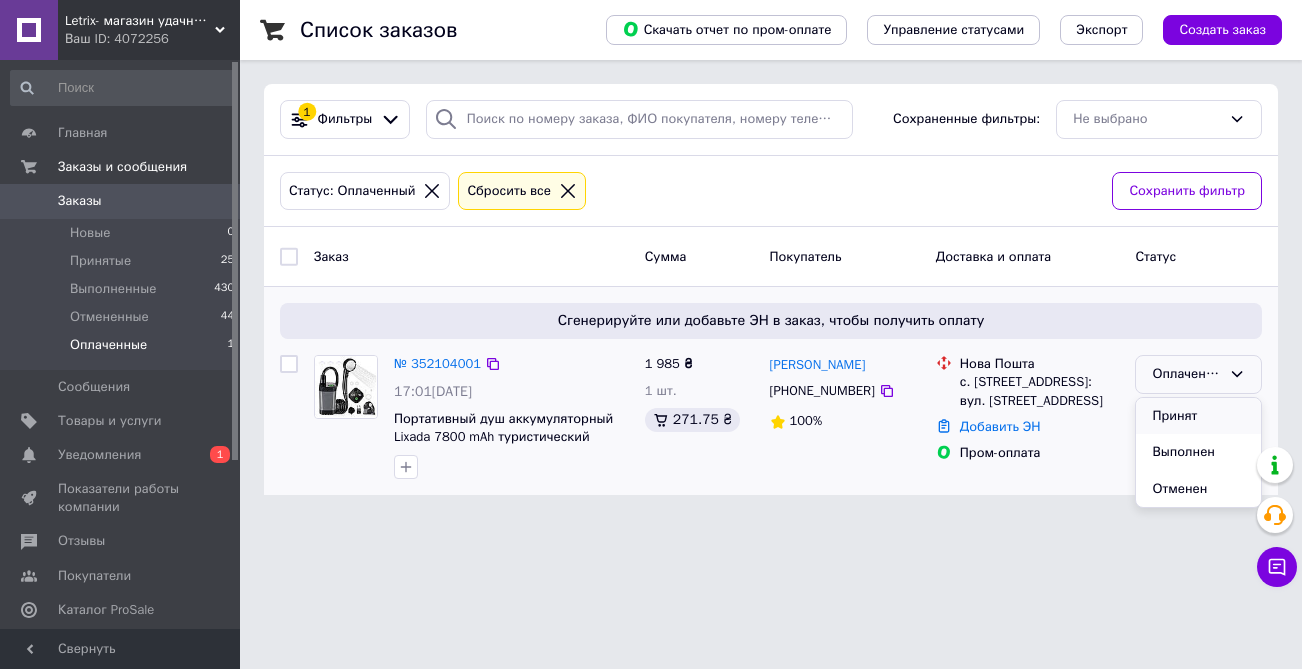 click on "Принят" at bounding box center [1198, 416] 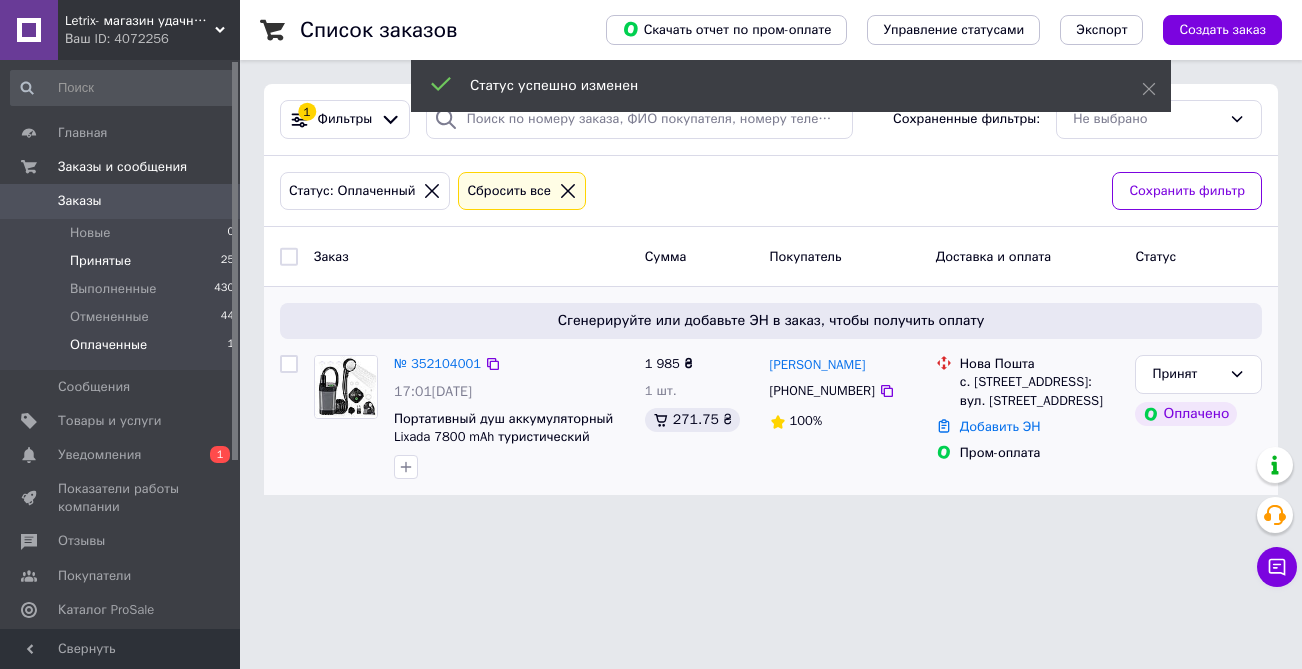 click on "Принятые 25" at bounding box center (123, 261) 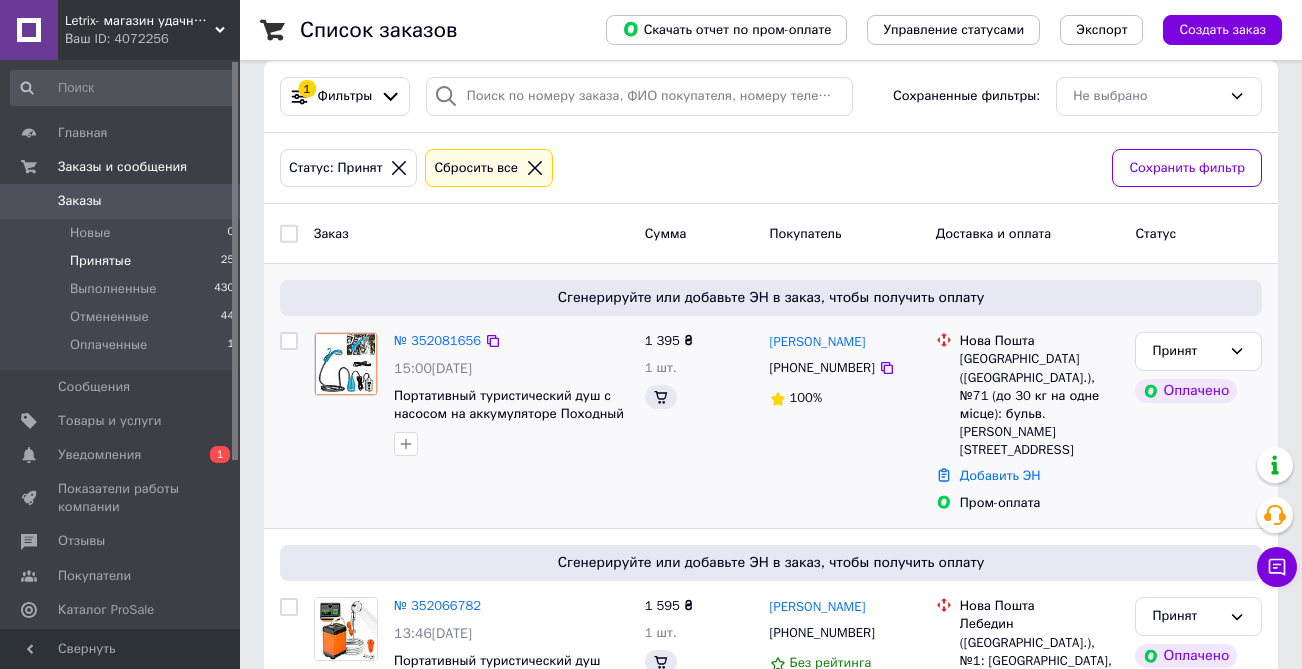 scroll, scrollTop: 25, scrollLeft: 0, axis: vertical 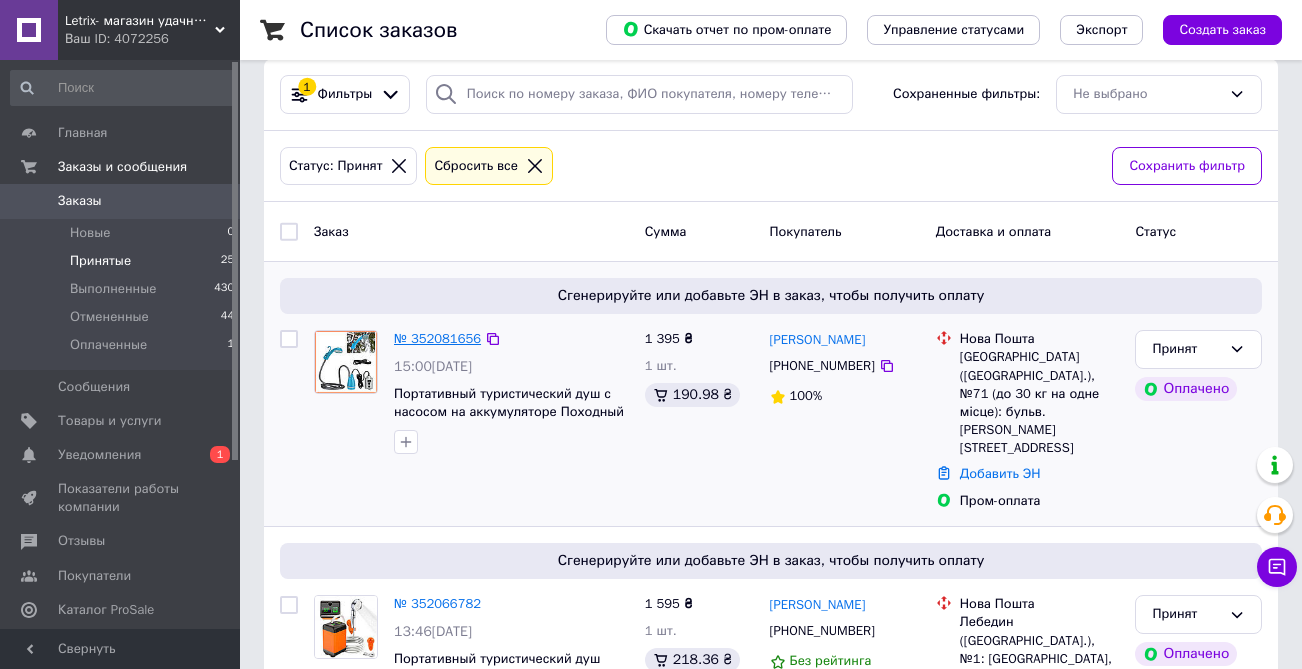 click on "№ 352081656" at bounding box center (437, 338) 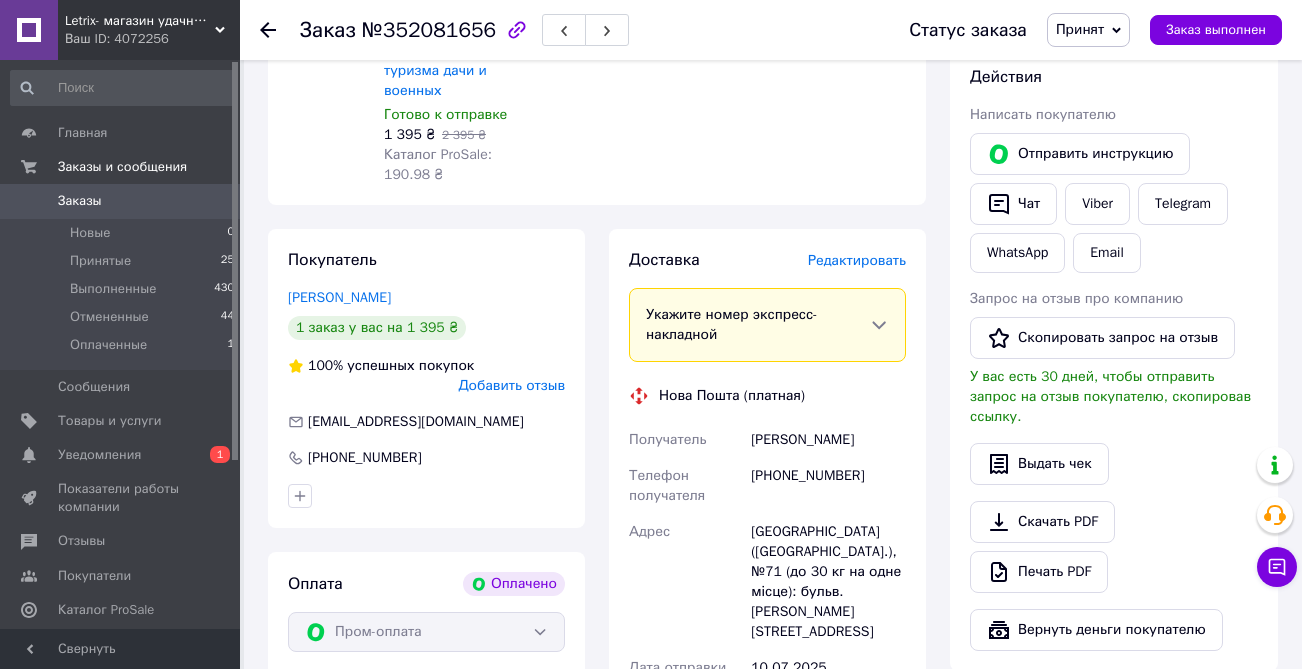 scroll, scrollTop: 924, scrollLeft: 0, axis: vertical 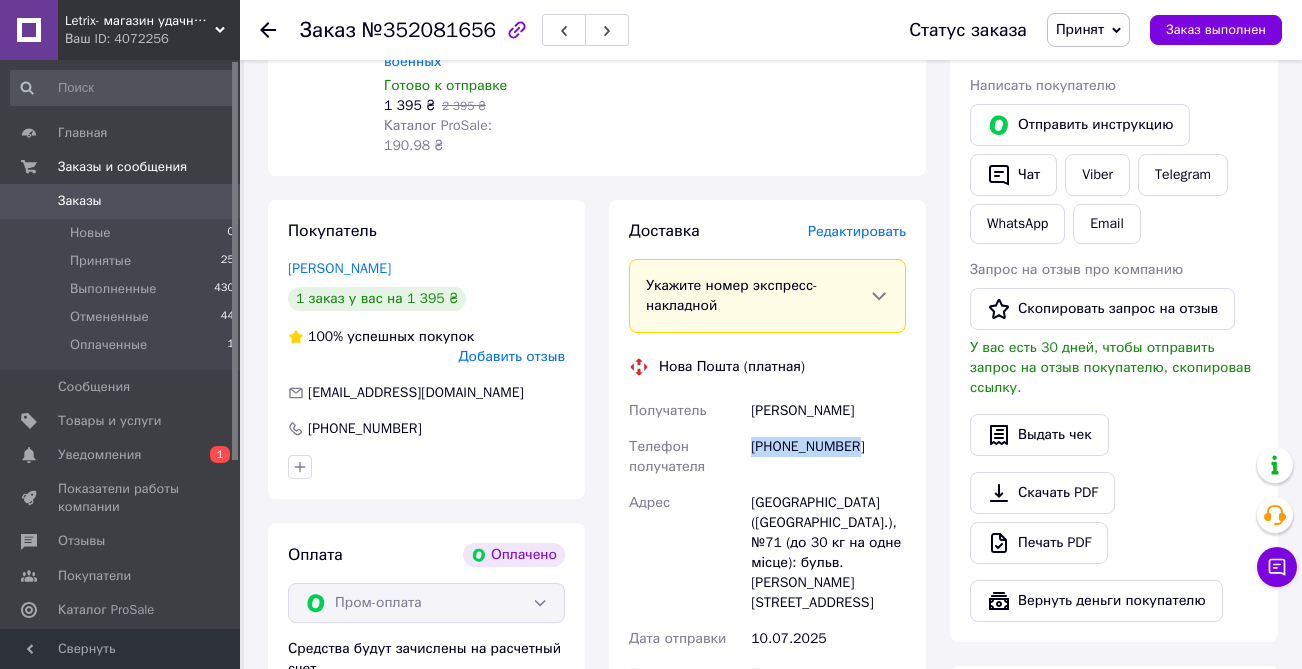drag, startPoint x: 753, startPoint y: 448, endPoint x: 908, endPoint y: 457, distance: 155.26108 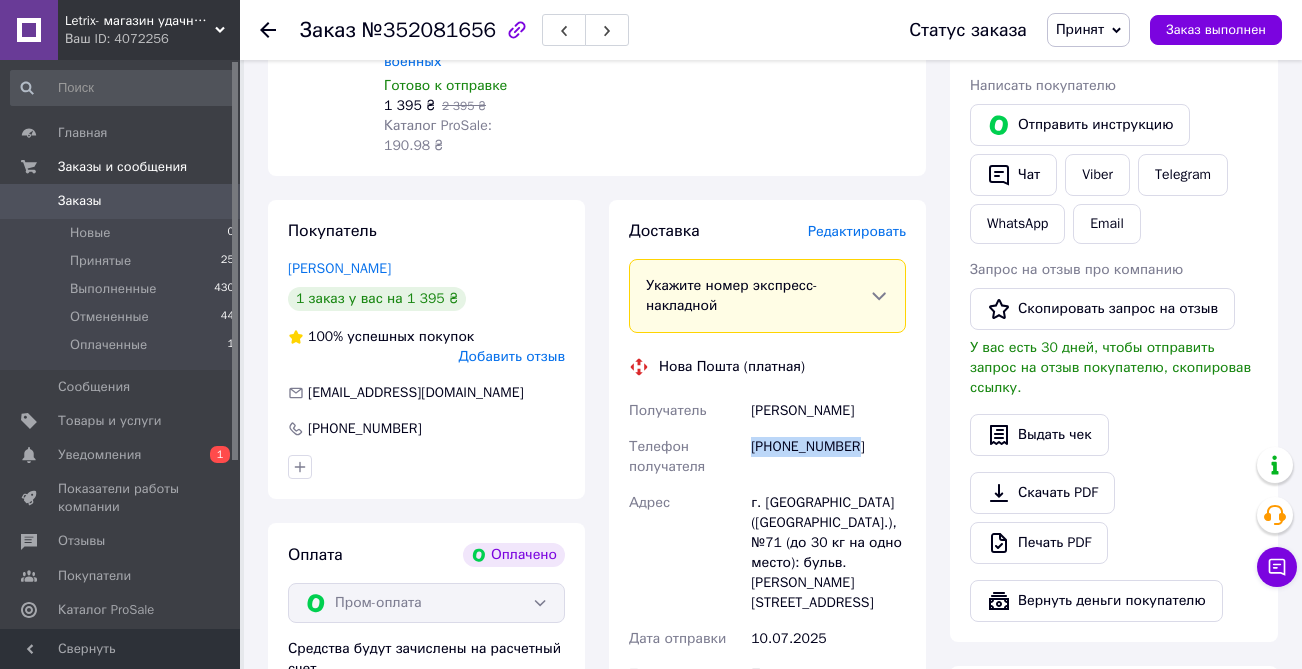 copy on "[PHONE_NUMBER]" 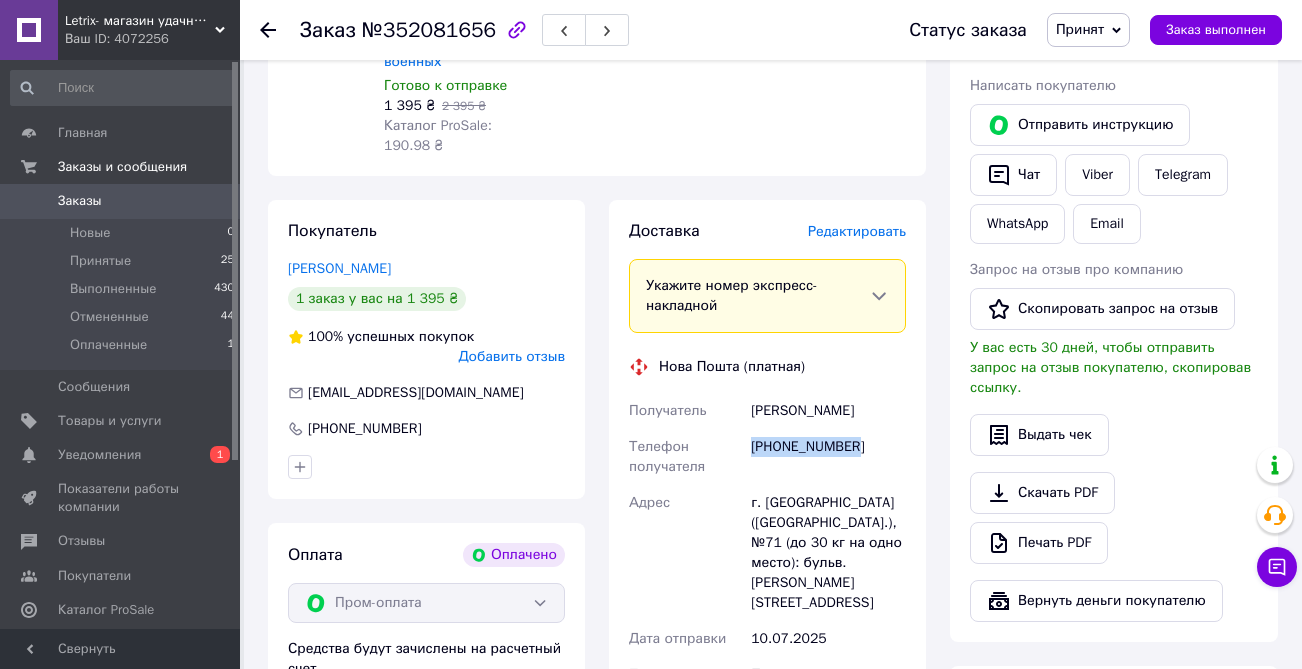 drag, startPoint x: 752, startPoint y: 409, endPoint x: 883, endPoint y: 413, distance: 131.06105 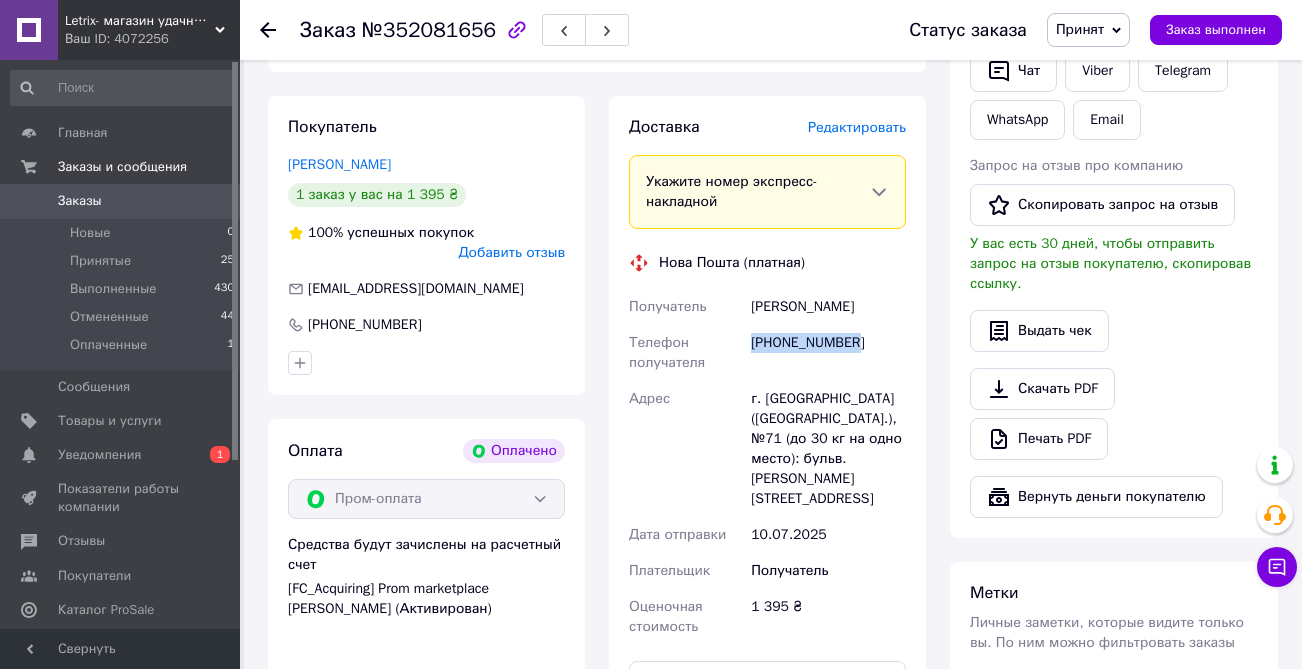 scroll, scrollTop: 1050, scrollLeft: 0, axis: vertical 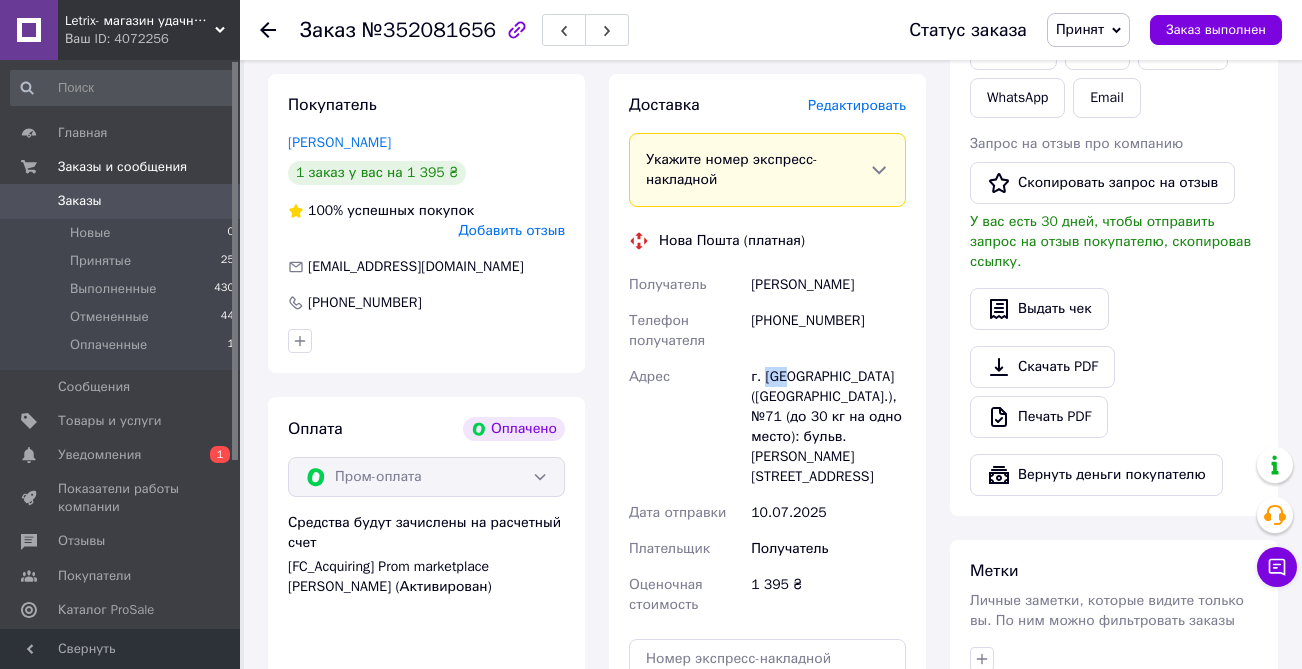 drag, startPoint x: 766, startPoint y: 376, endPoint x: 789, endPoint y: 377, distance: 23.021729 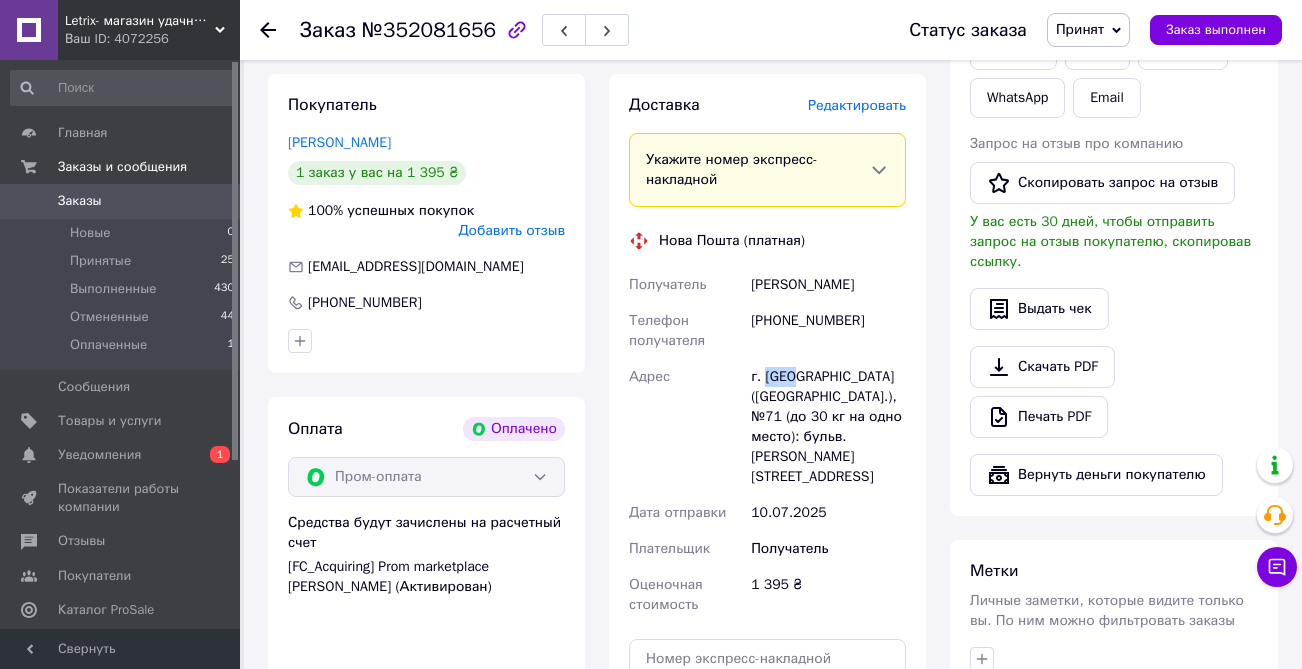 drag, startPoint x: 796, startPoint y: 379, endPoint x: 768, endPoint y: 376, distance: 28.160255 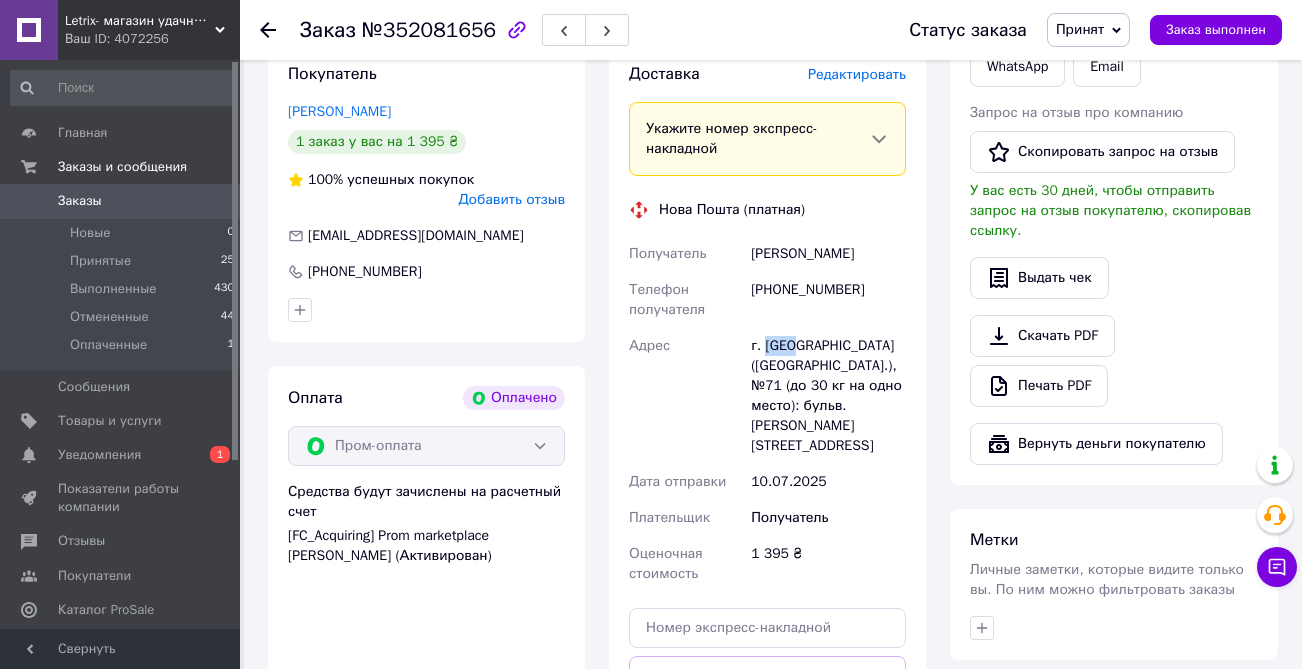 scroll, scrollTop: 1104, scrollLeft: 0, axis: vertical 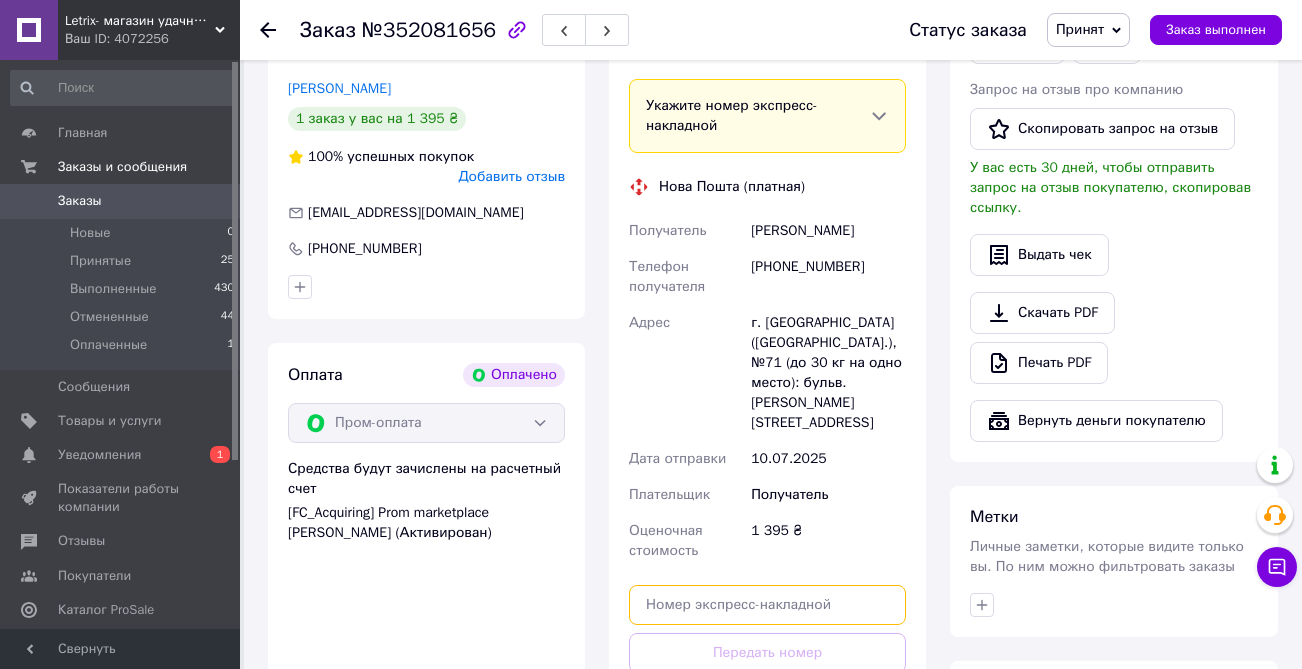 click at bounding box center [767, 605] 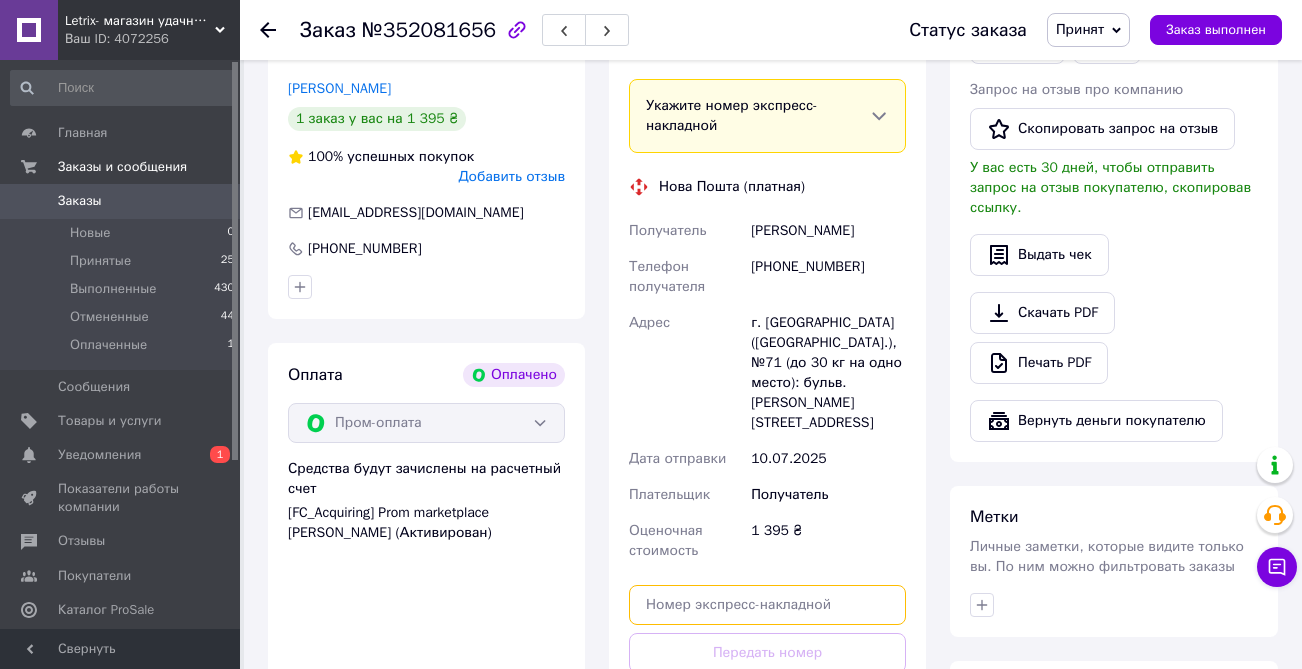 paste on "20451203330941" 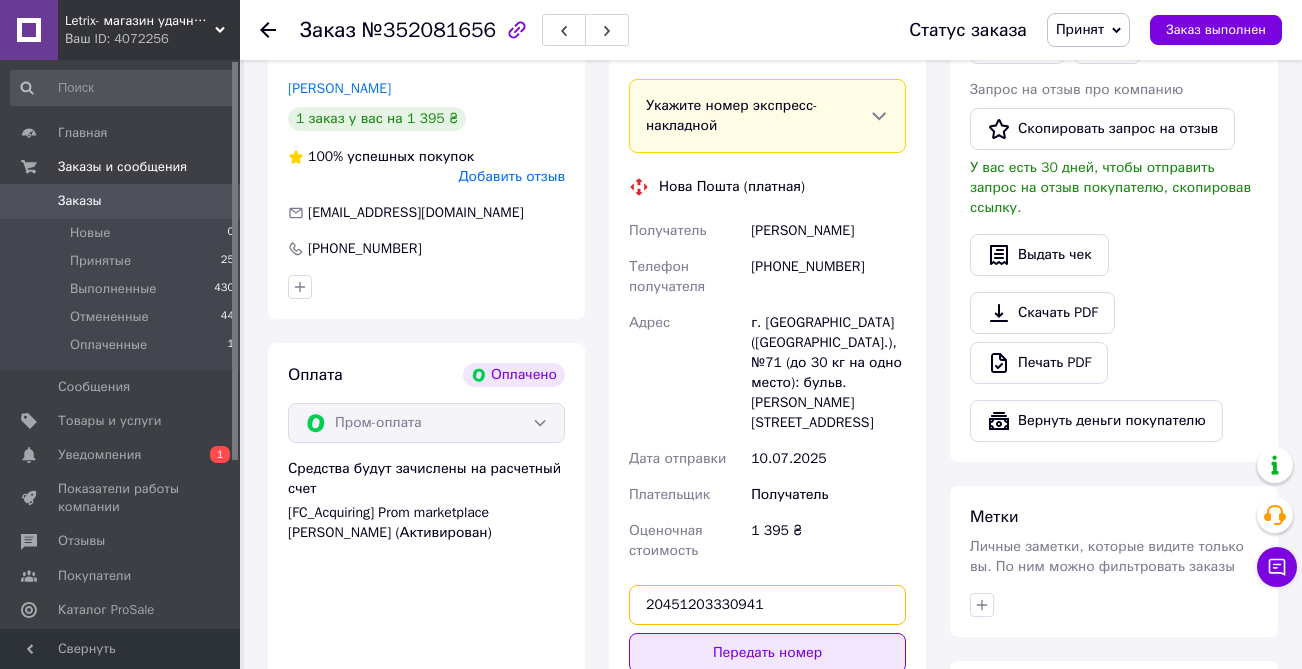 type on "20451203330941" 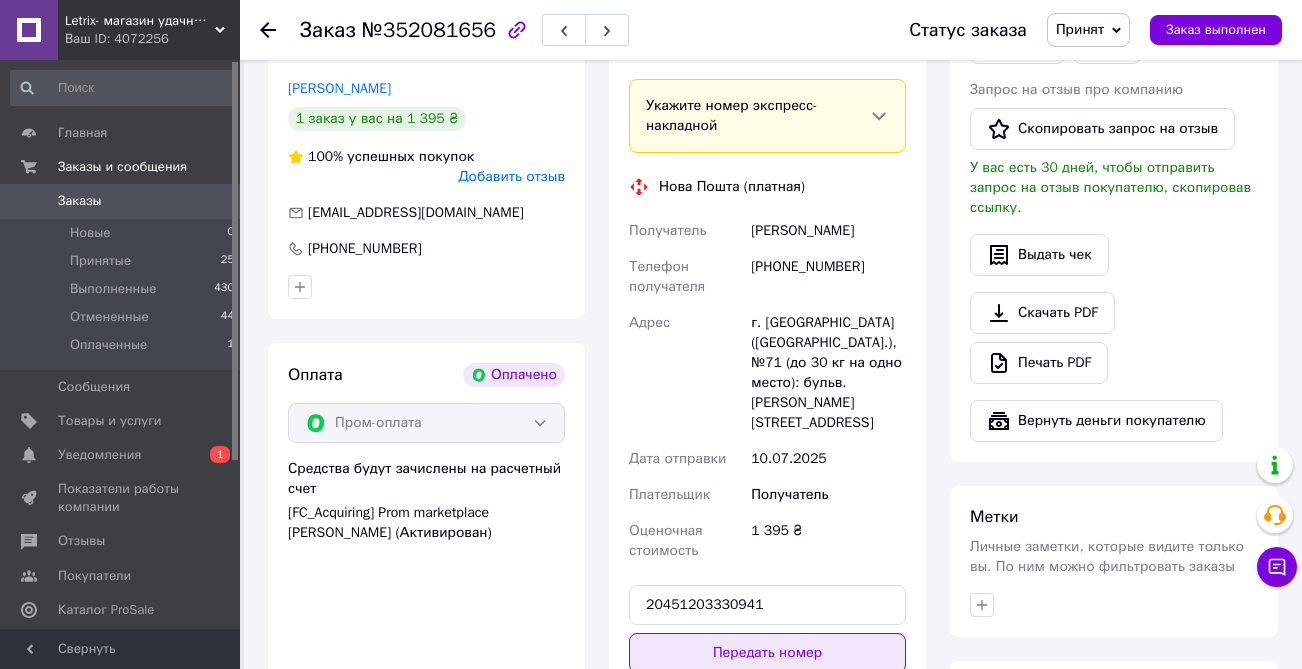click on "Передать номер" at bounding box center (767, 653) 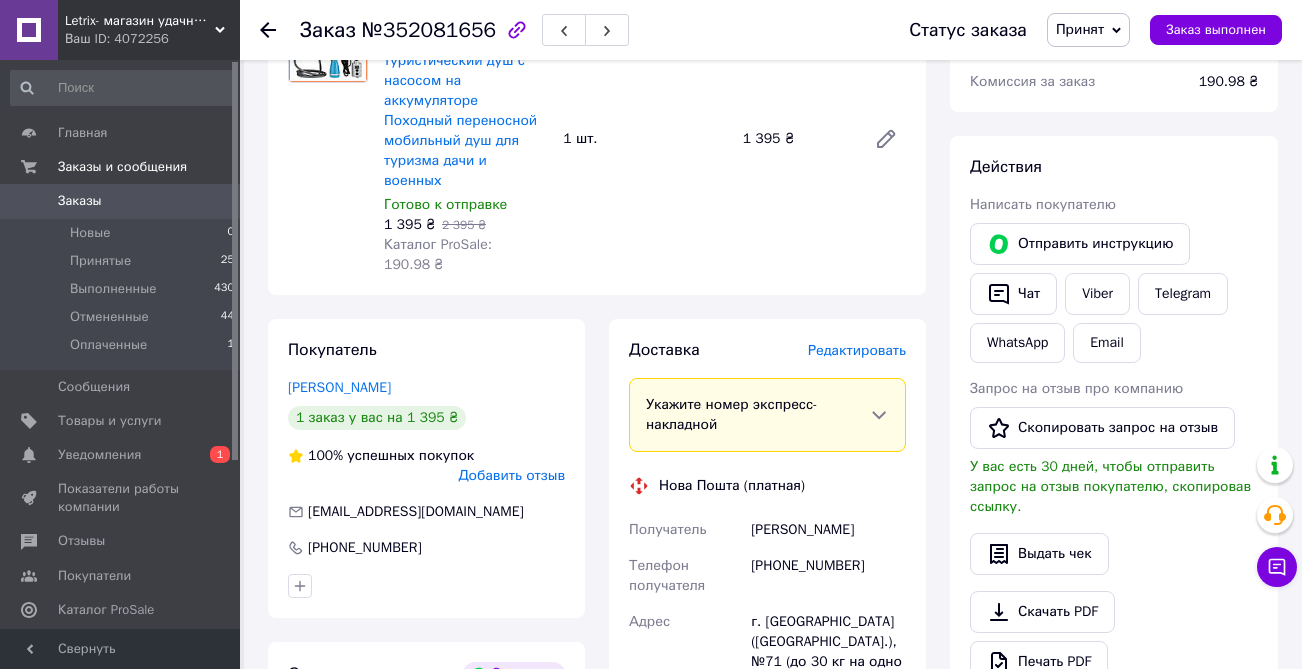 scroll, scrollTop: 860, scrollLeft: 0, axis: vertical 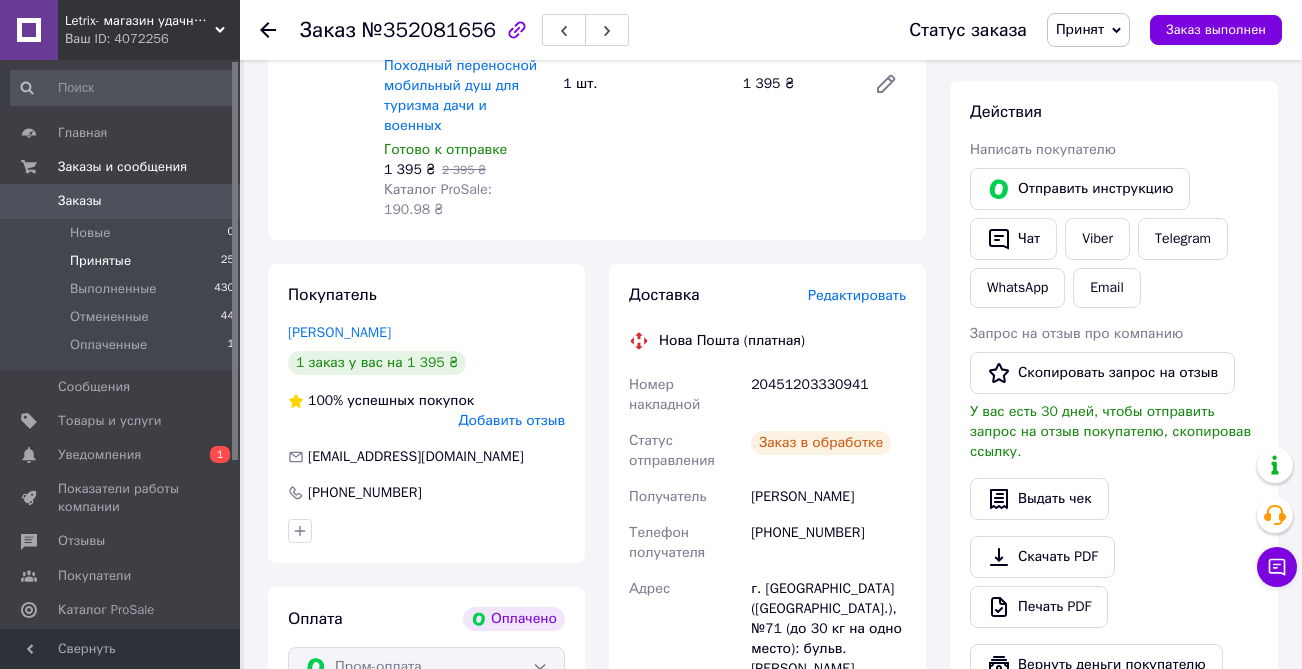 click on "Принятые 25" at bounding box center [123, 261] 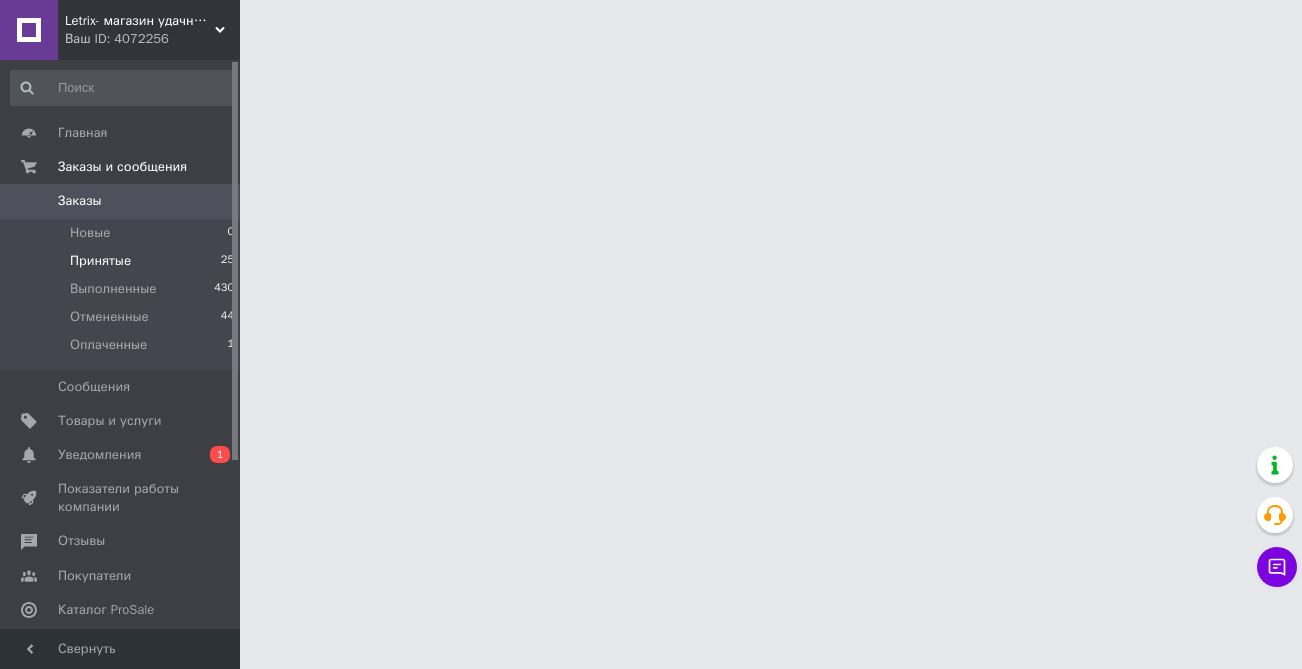 scroll, scrollTop: 0, scrollLeft: 0, axis: both 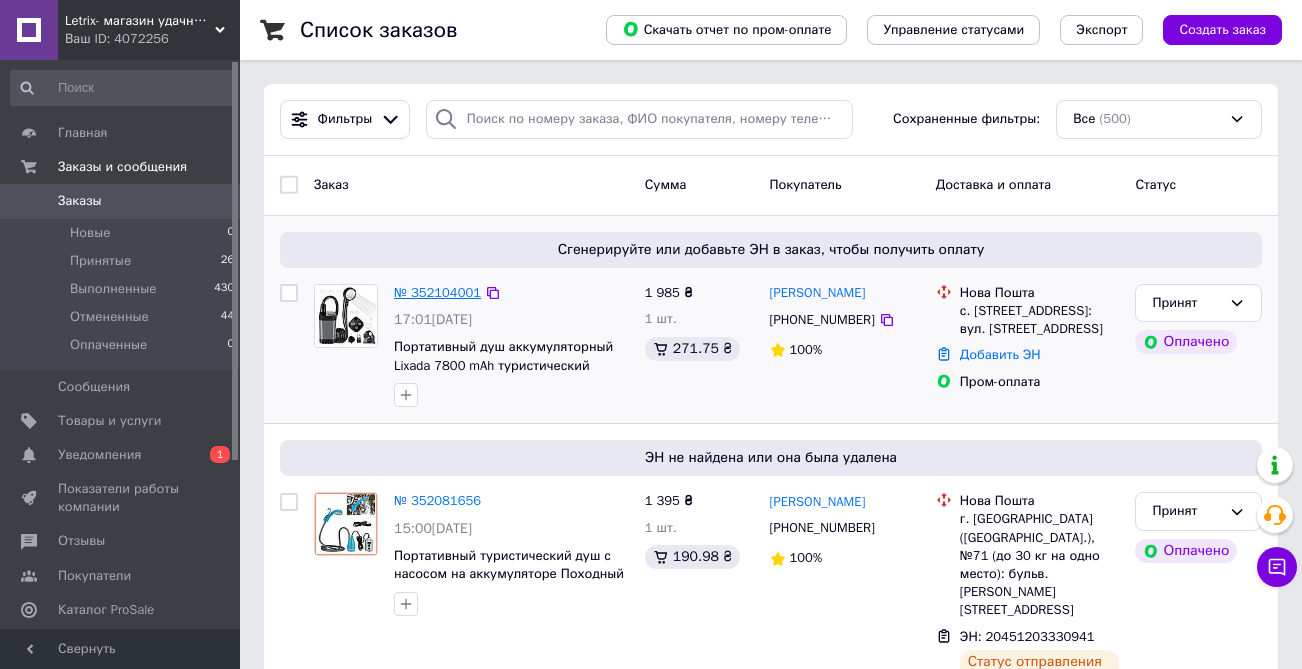 click on "№ 352104001" at bounding box center (437, 292) 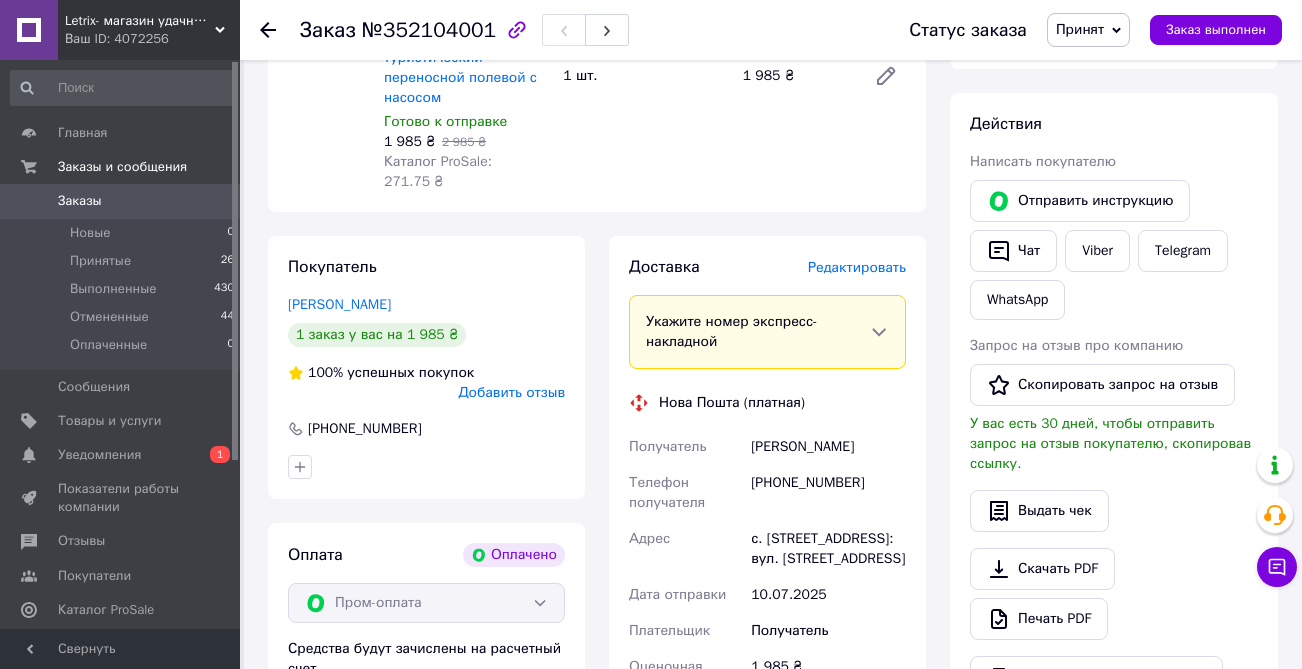 scroll, scrollTop: 855, scrollLeft: 0, axis: vertical 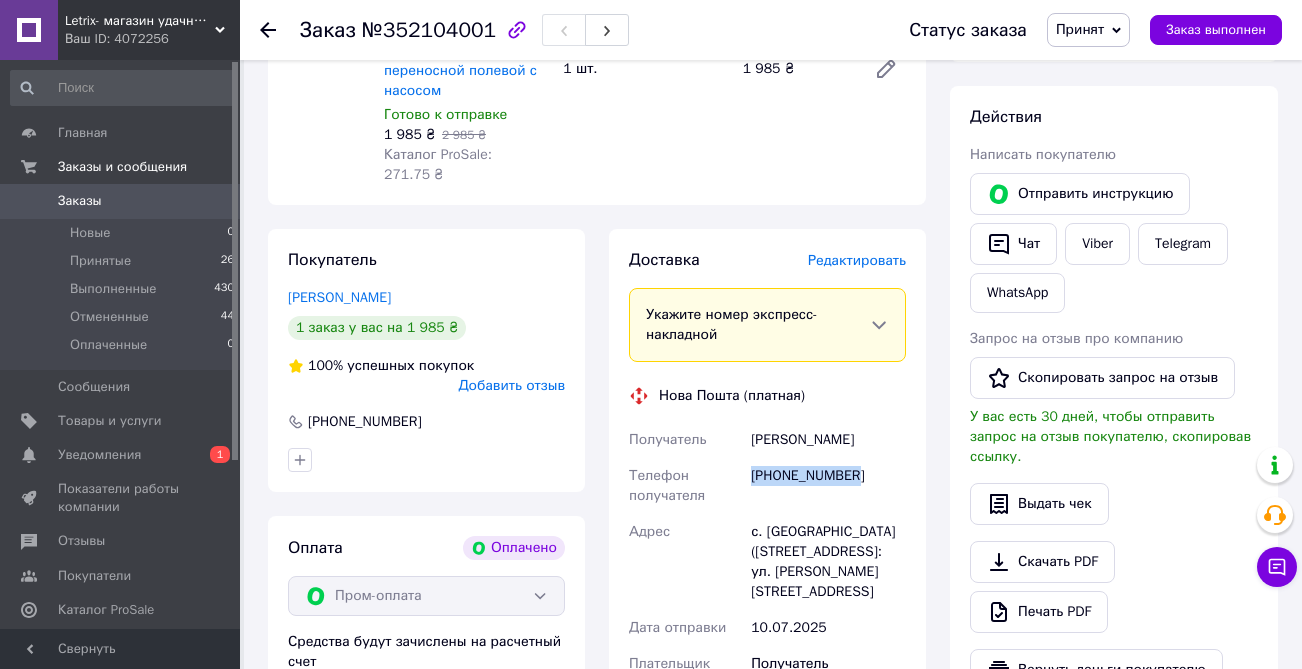drag, startPoint x: 753, startPoint y: 479, endPoint x: 865, endPoint y: 480, distance: 112.00446 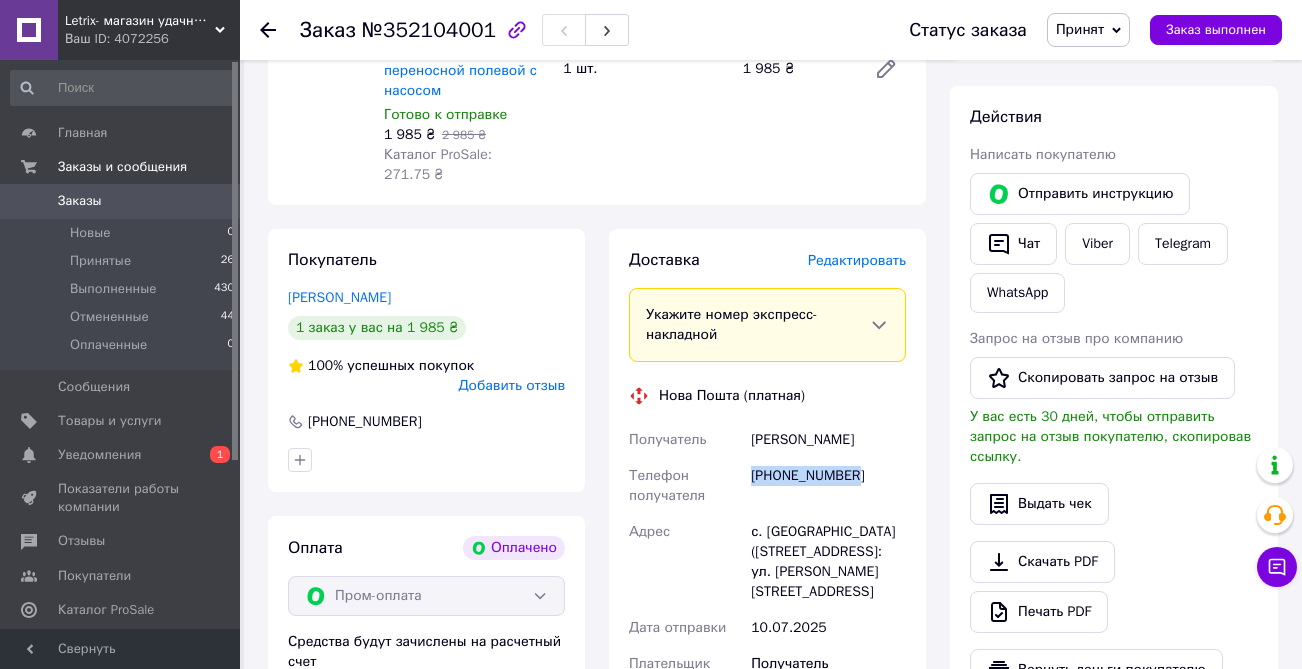 drag, startPoint x: 750, startPoint y: 439, endPoint x: 888, endPoint y: 439, distance: 138 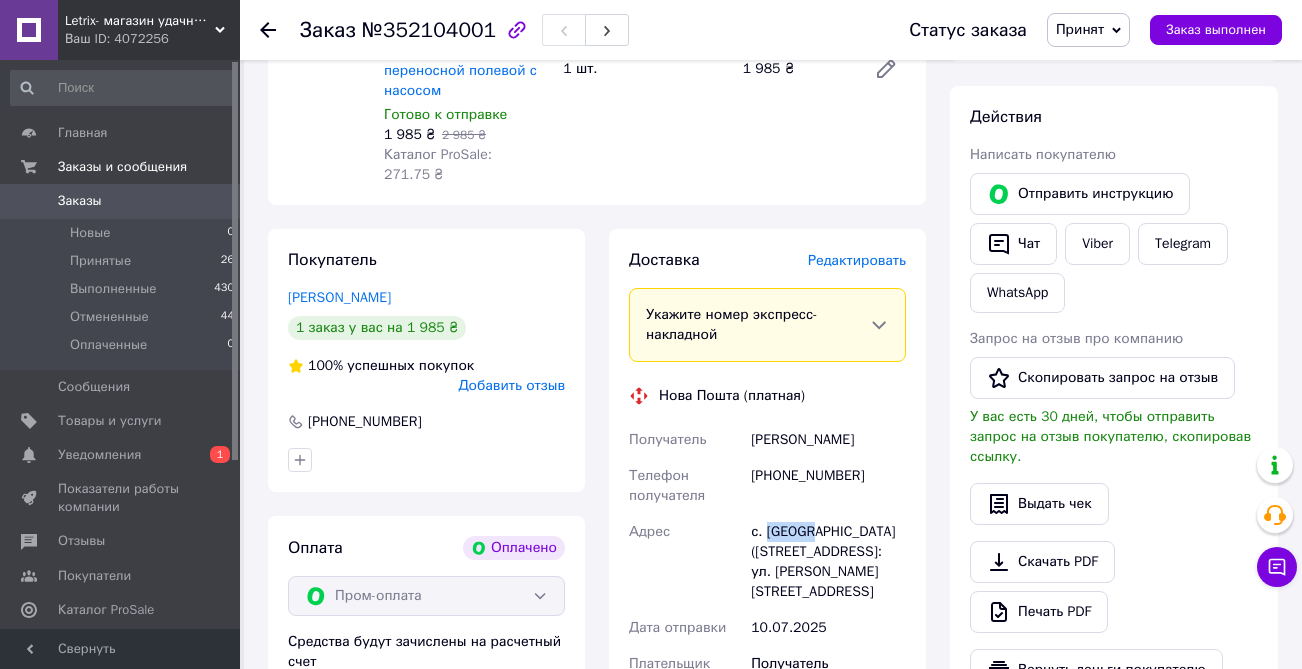 drag, startPoint x: 768, startPoint y: 530, endPoint x: 812, endPoint y: 531, distance: 44.011364 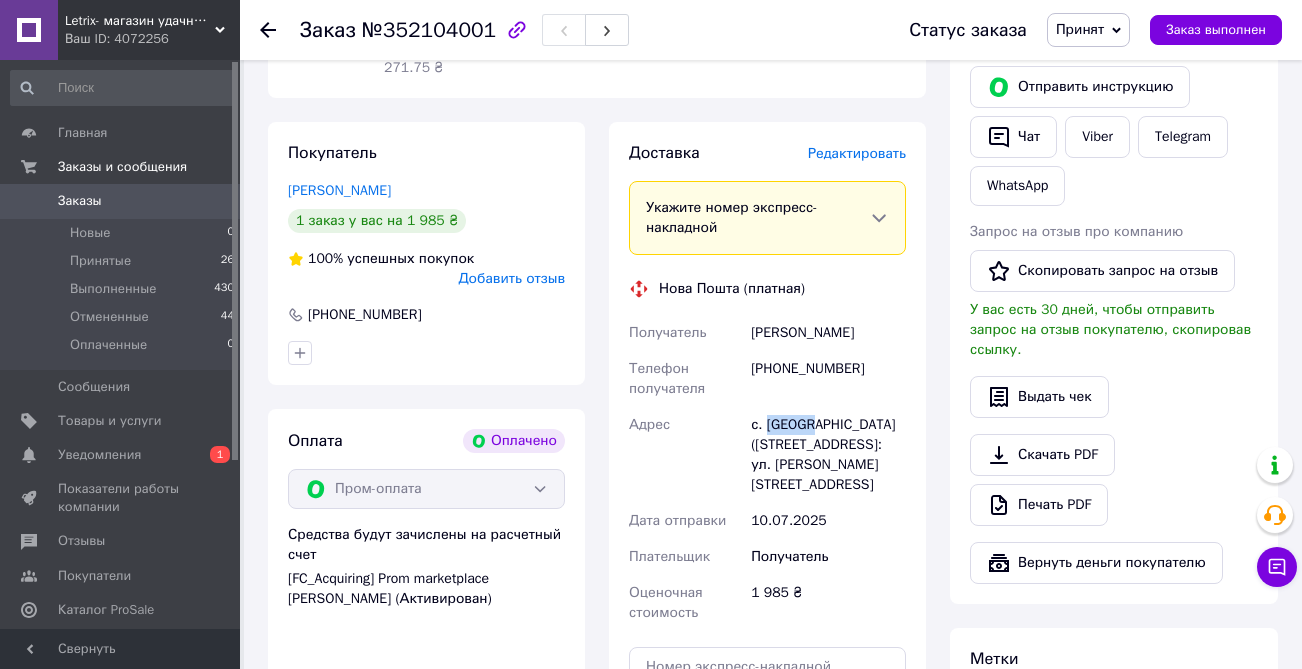 scroll, scrollTop: 982, scrollLeft: 0, axis: vertical 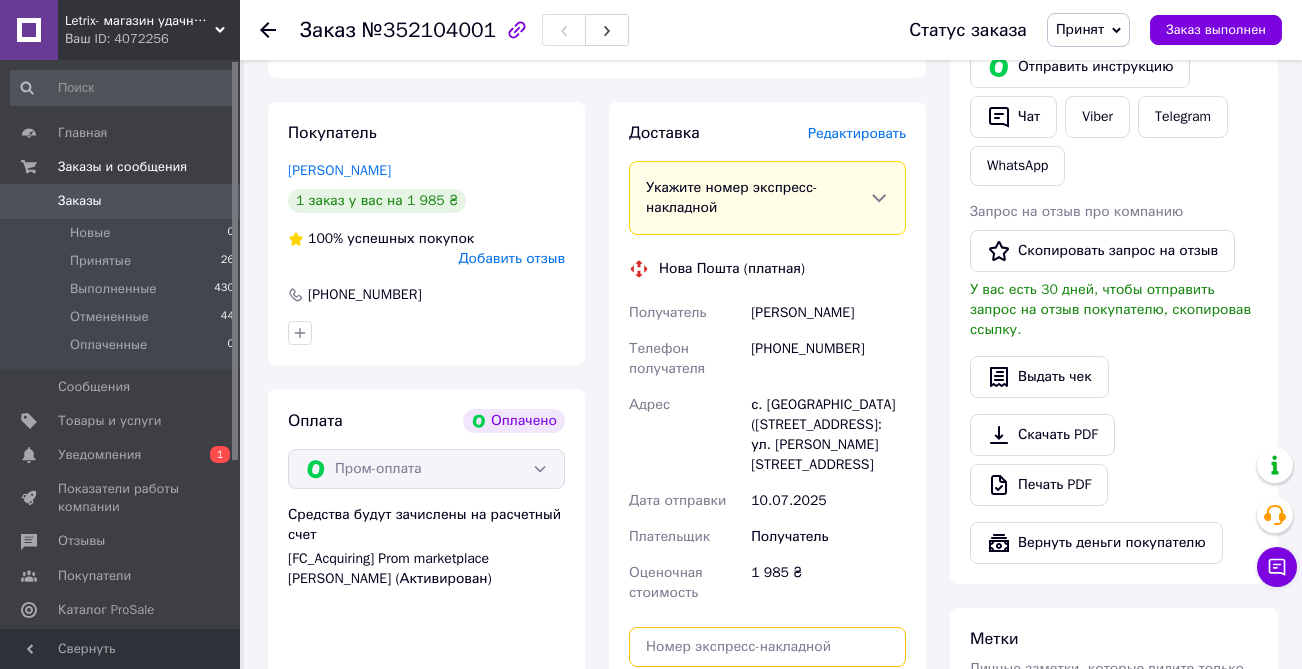 click at bounding box center (767, 647) 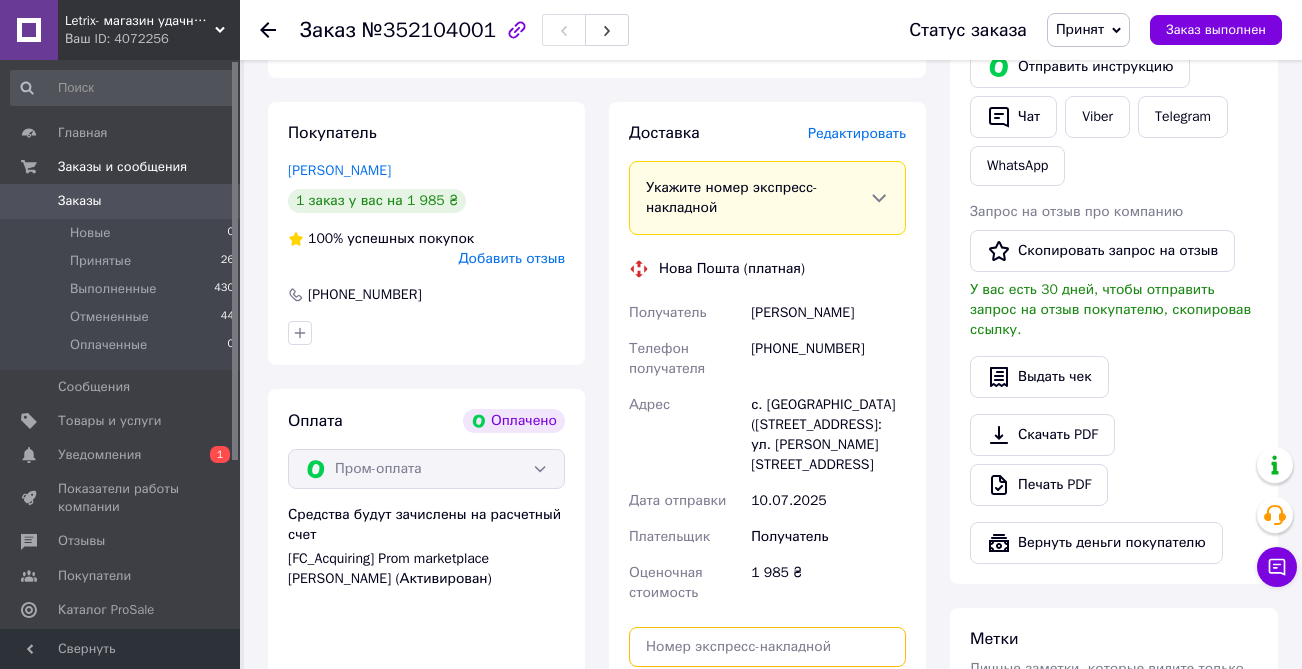 paste on "20451203332391" 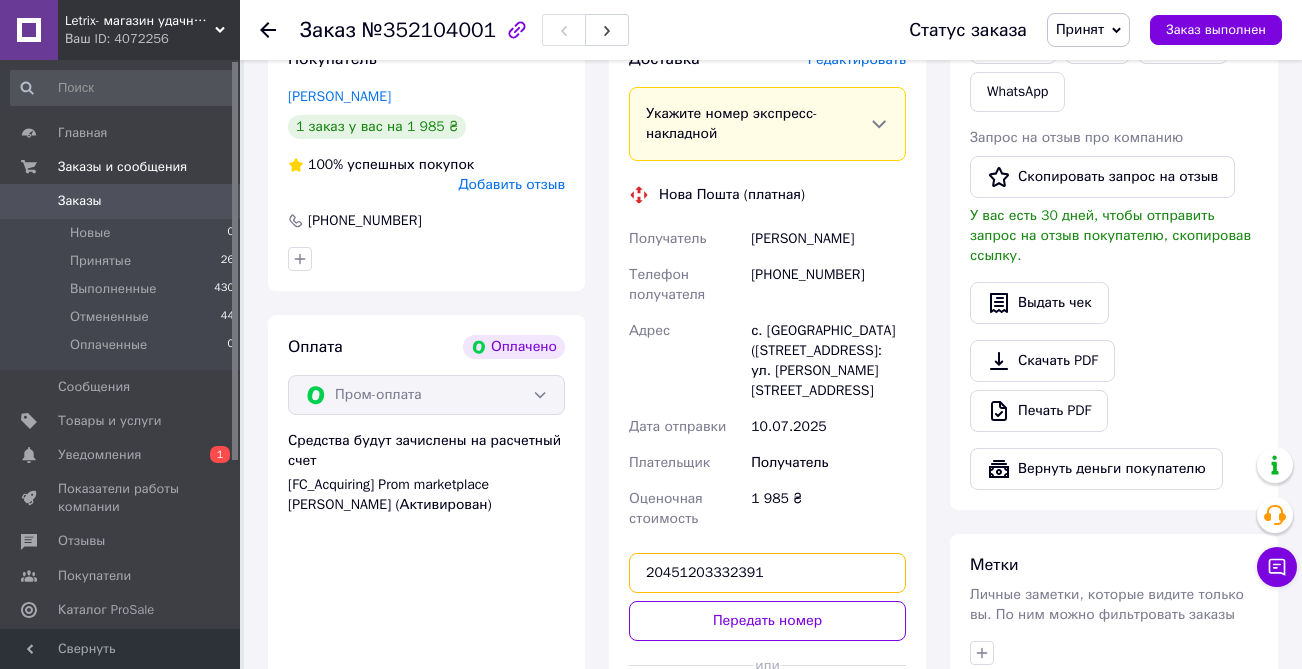 scroll, scrollTop: 1072, scrollLeft: 0, axis: vertical 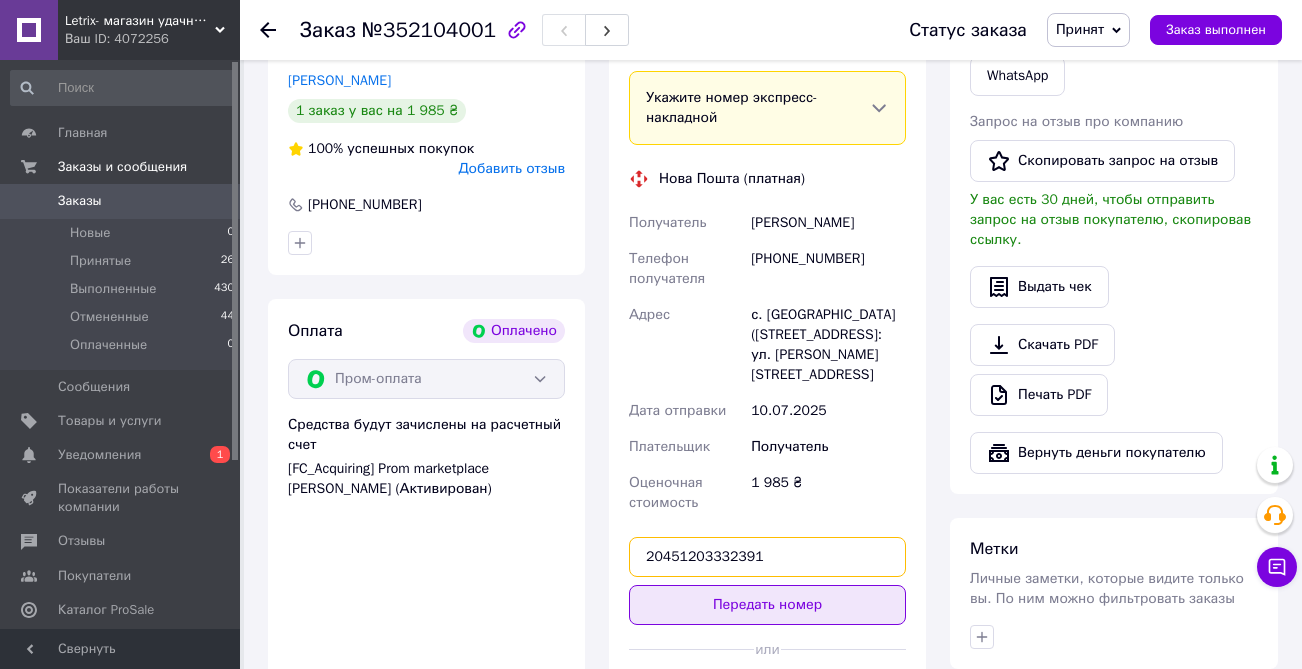 type on "20451203332391" 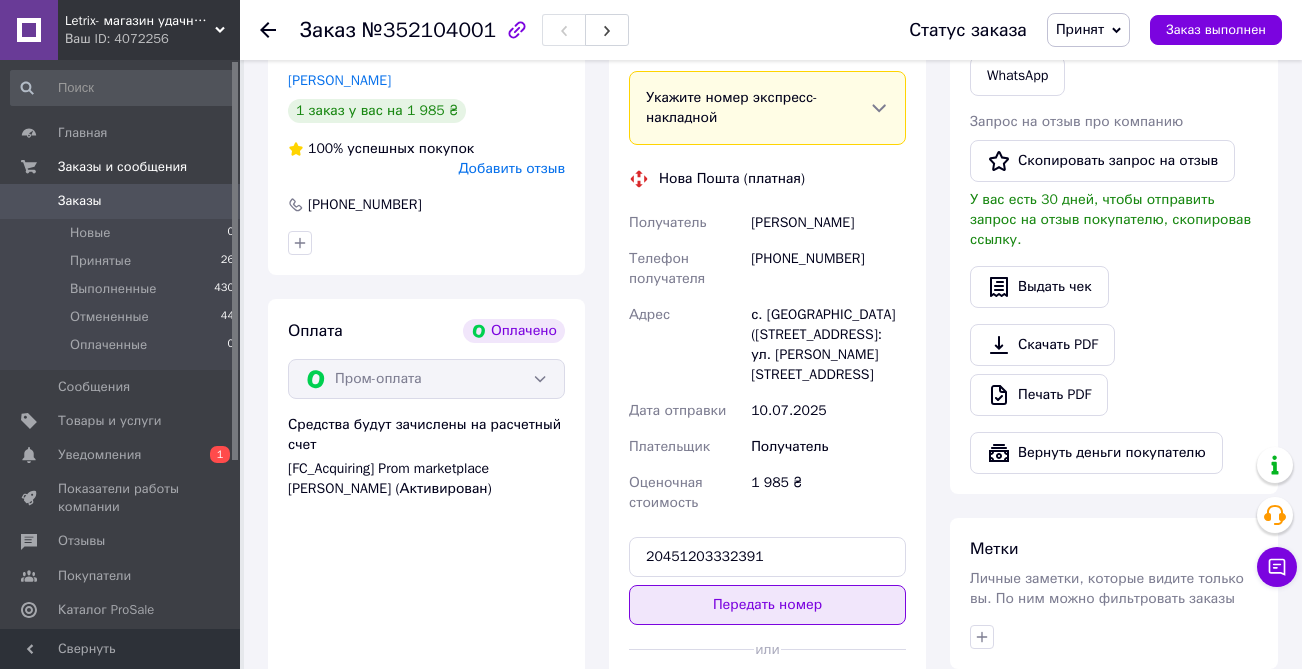 click on "Передать номер" at bounding box center (767, 605) 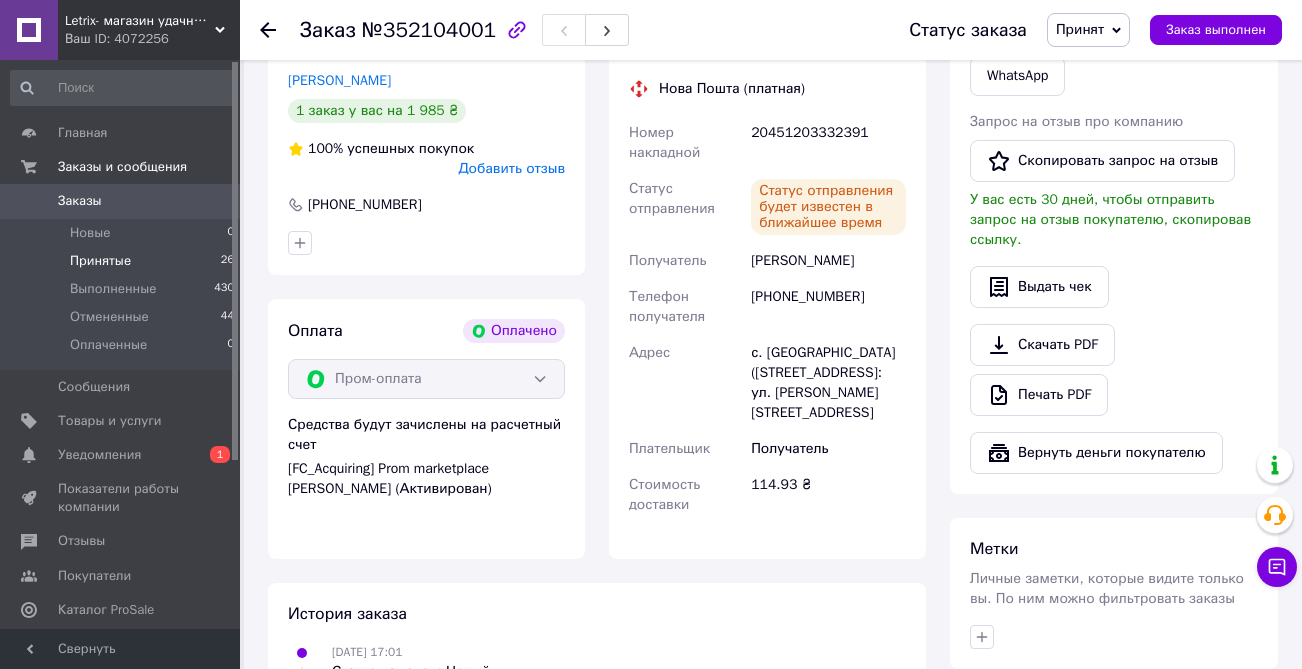 click on "Принятые 26" at bounding box center [123, 261] 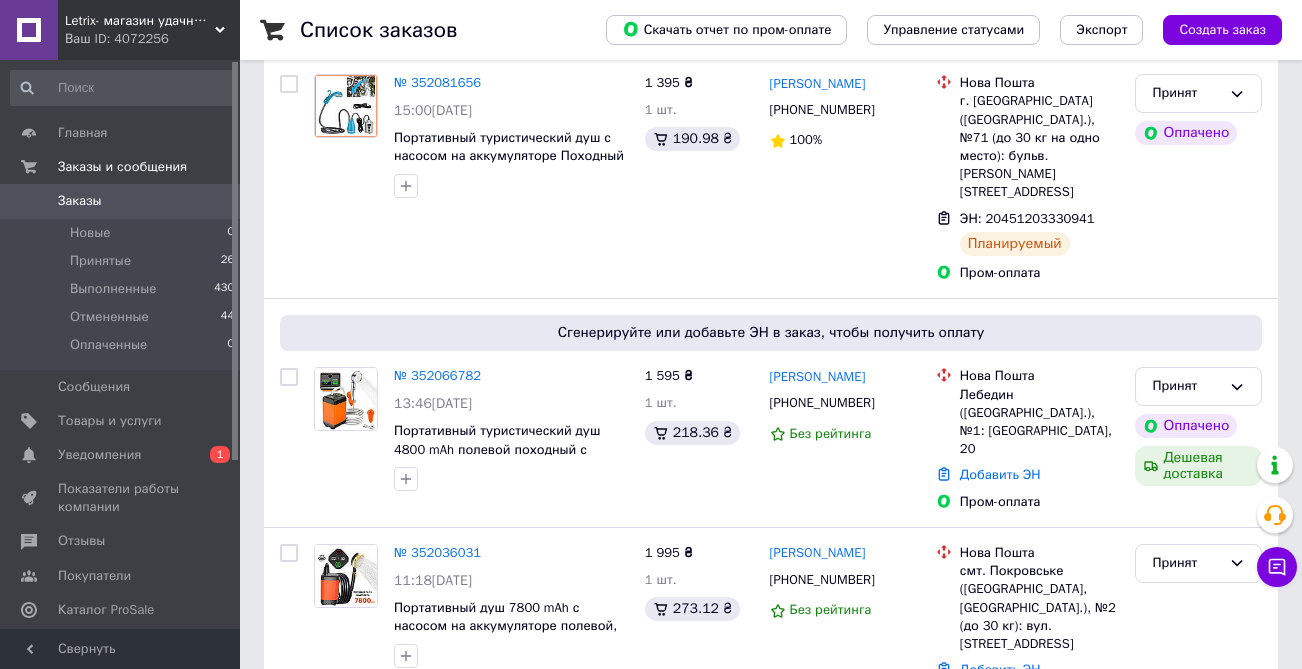 scroll, scrollTop: 511, scrollLeft: 0, axis: vertical 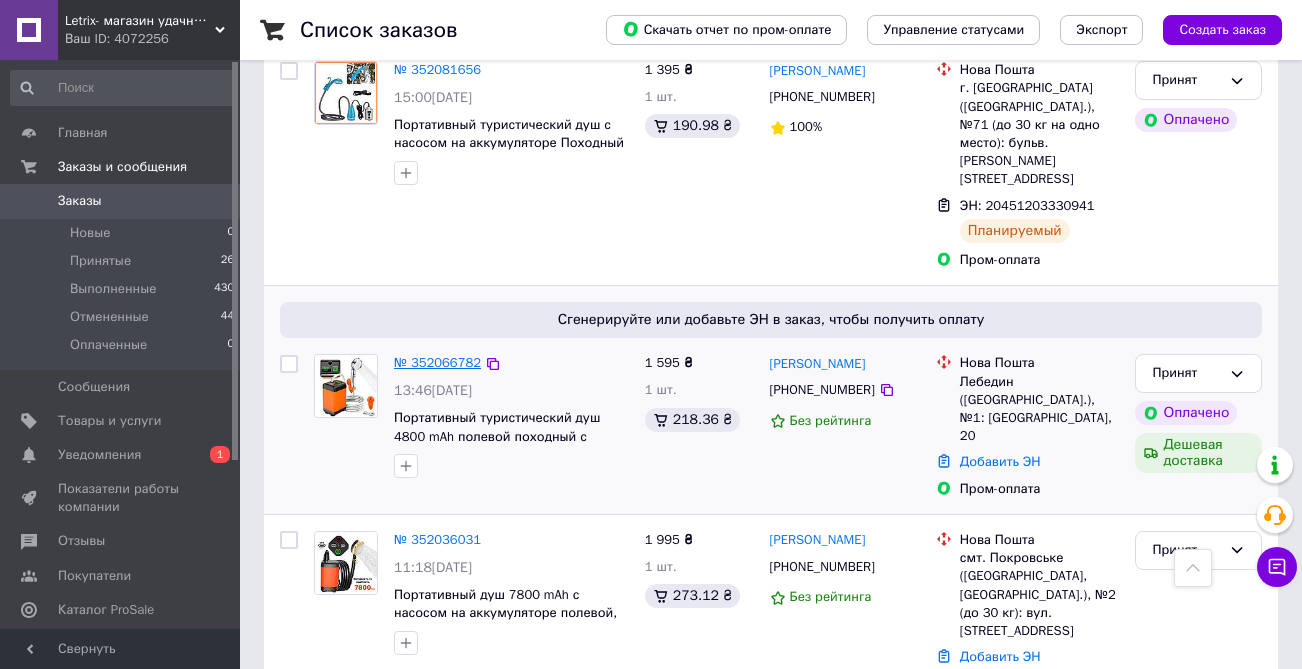 click on "№ 352066782" at bounding box center (437, 362) 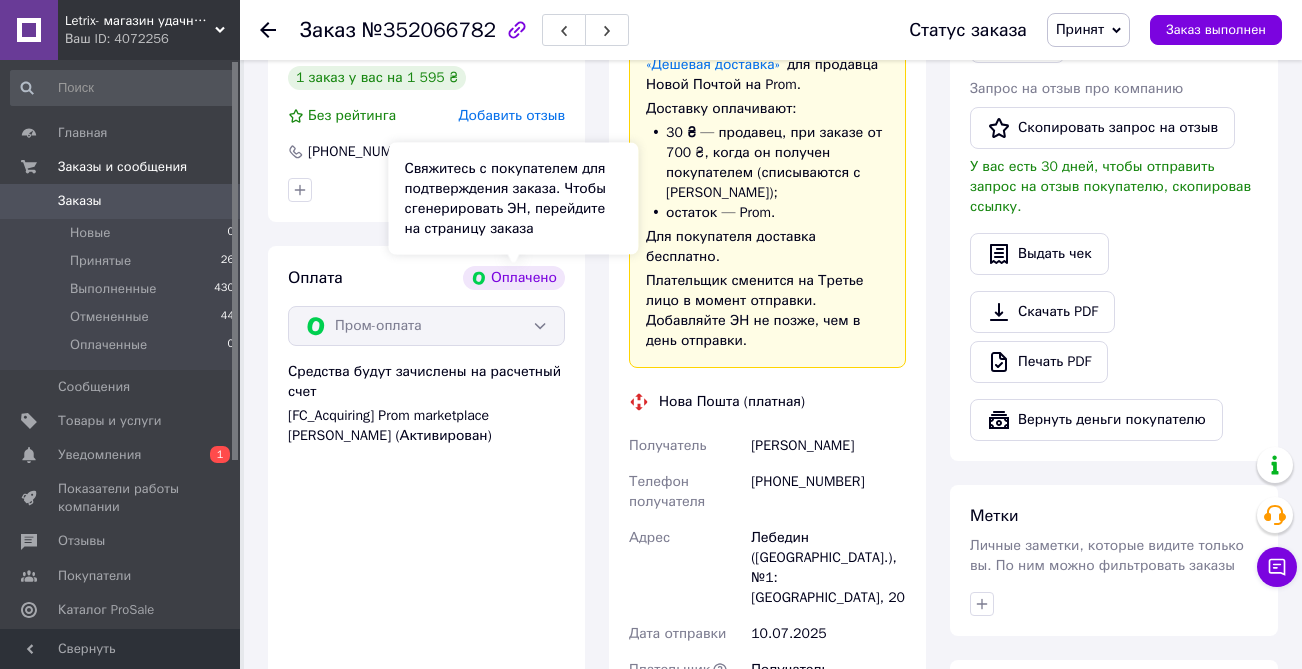 scroll, scrollTop: 1195, scrollLeft: 0, axis: vertical 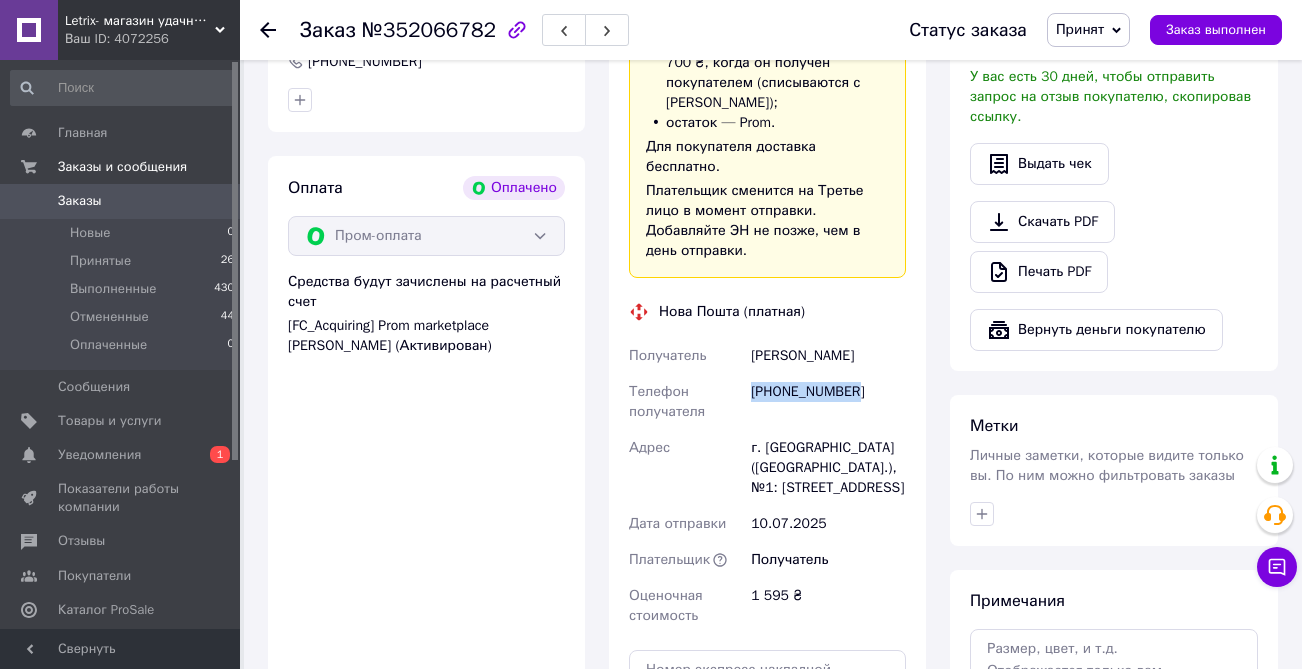 drag, startPoint x: 750, startPoint y: 393, endPoint x: 917, endPoint y: 393, distance: 167 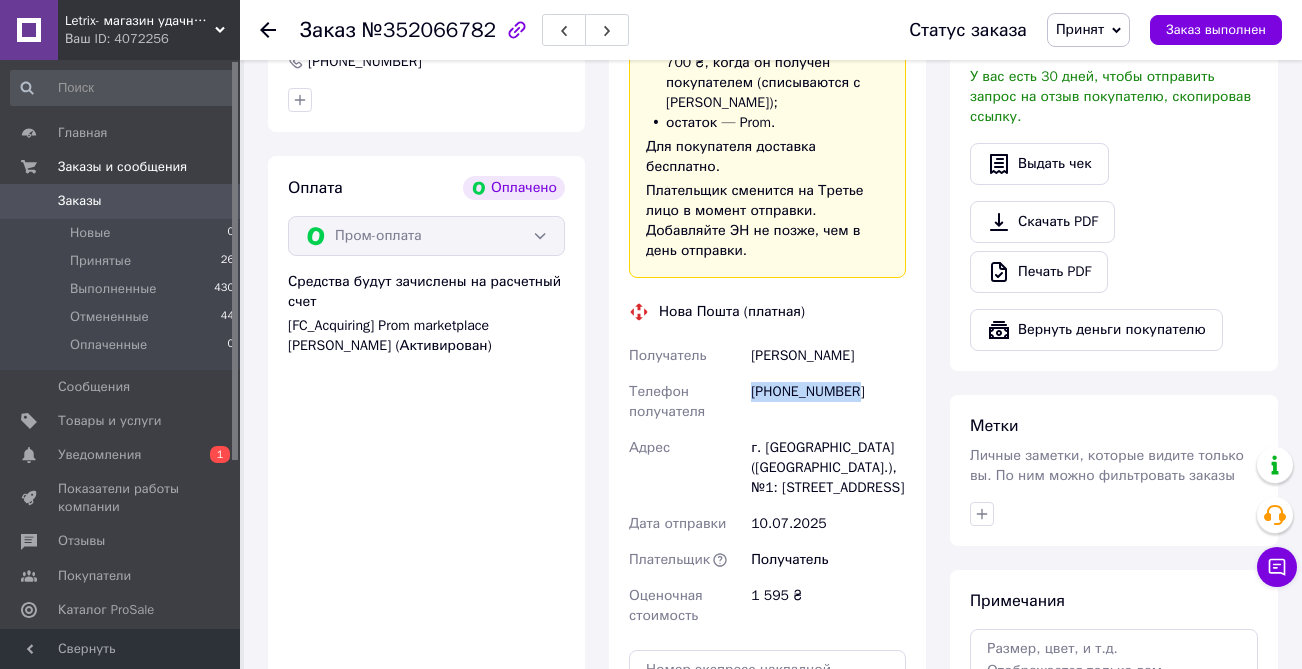 scroll, scrollTop: 1176, scrollLeft: 0, axis: vertical 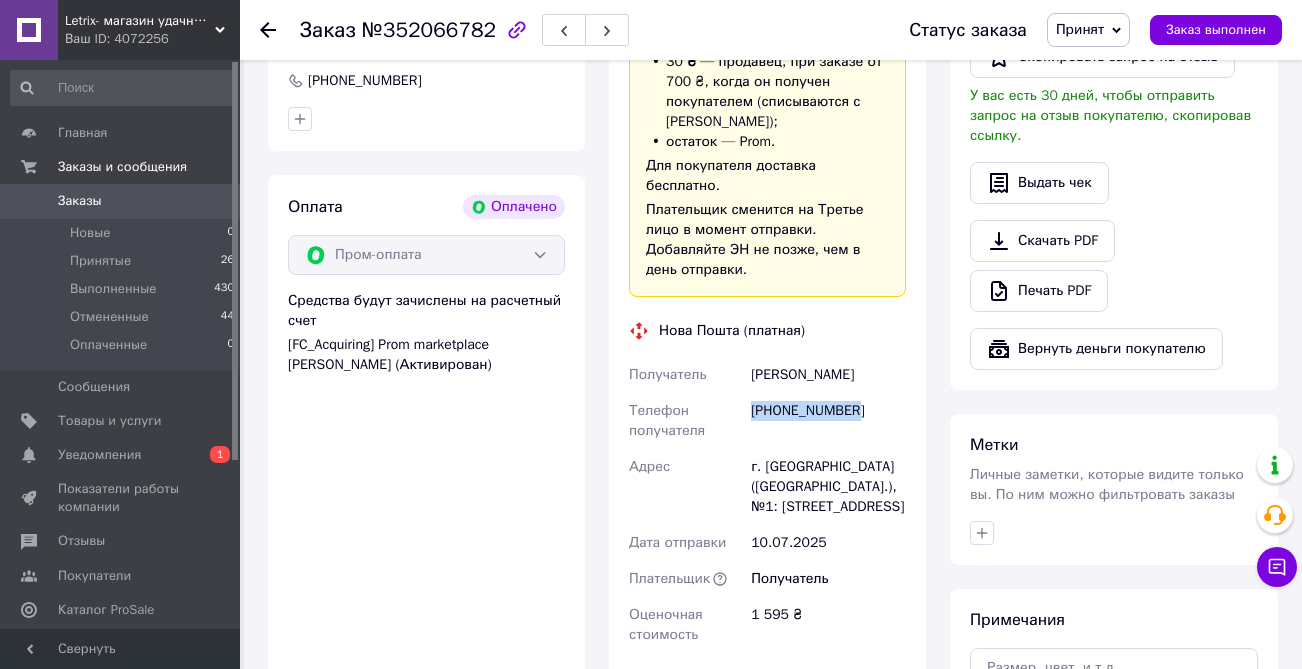 drag, startPoint x: 750, startPoint y: 375, endPoint x: 895, endPoint y: 375, distance: 145 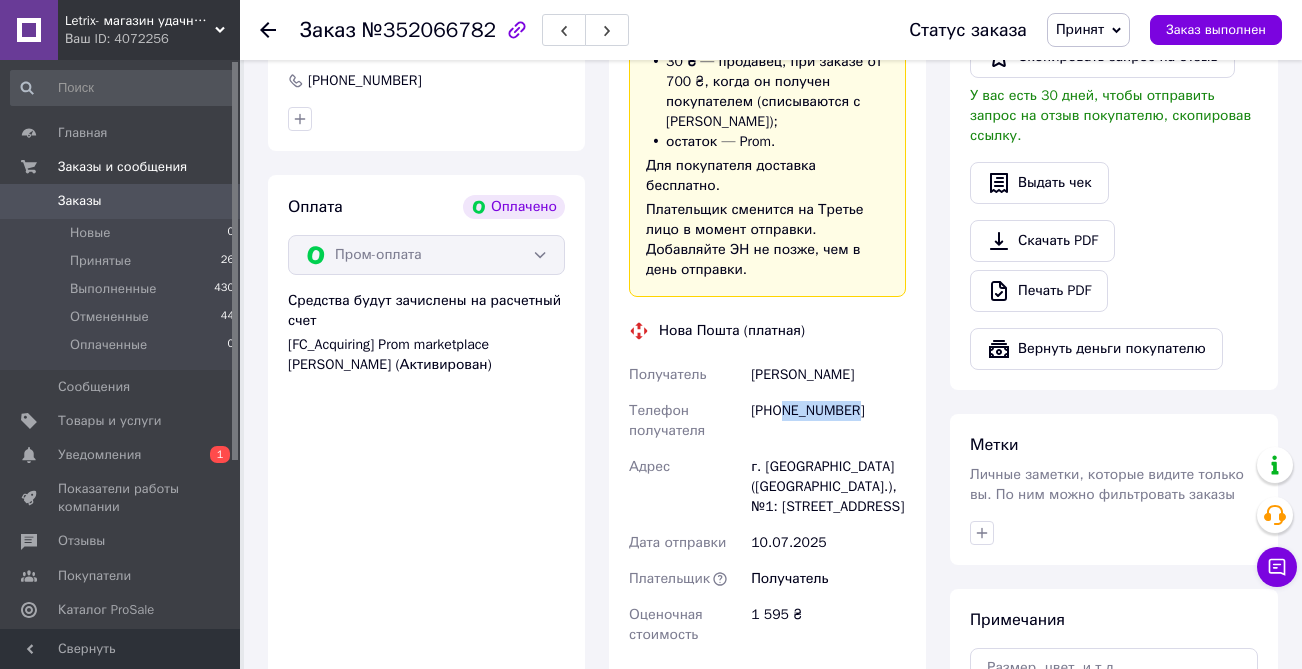 drag, startPoint x: 787, startPoint y: 413, endPoint x: 884, endPoint y: 413, distance: 97 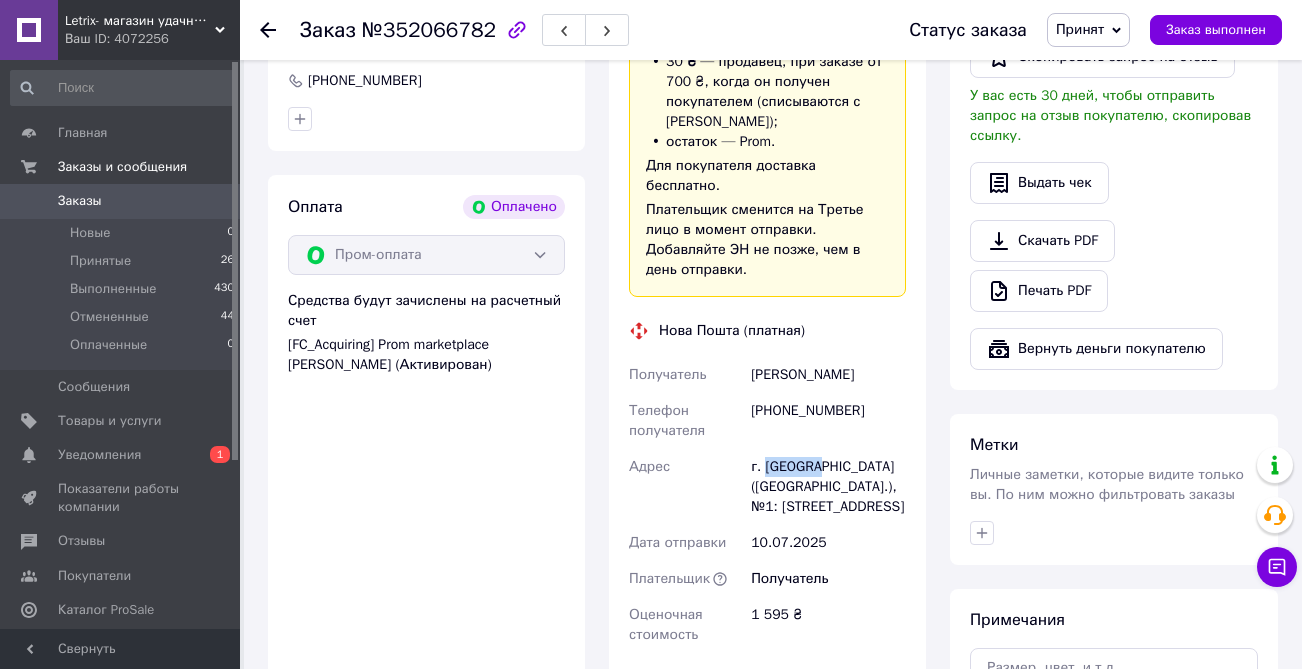 drag, startPoint x: 766, startPoint y: 472, endPoint x: 824, endPoint y: 469, distance: 58.077534 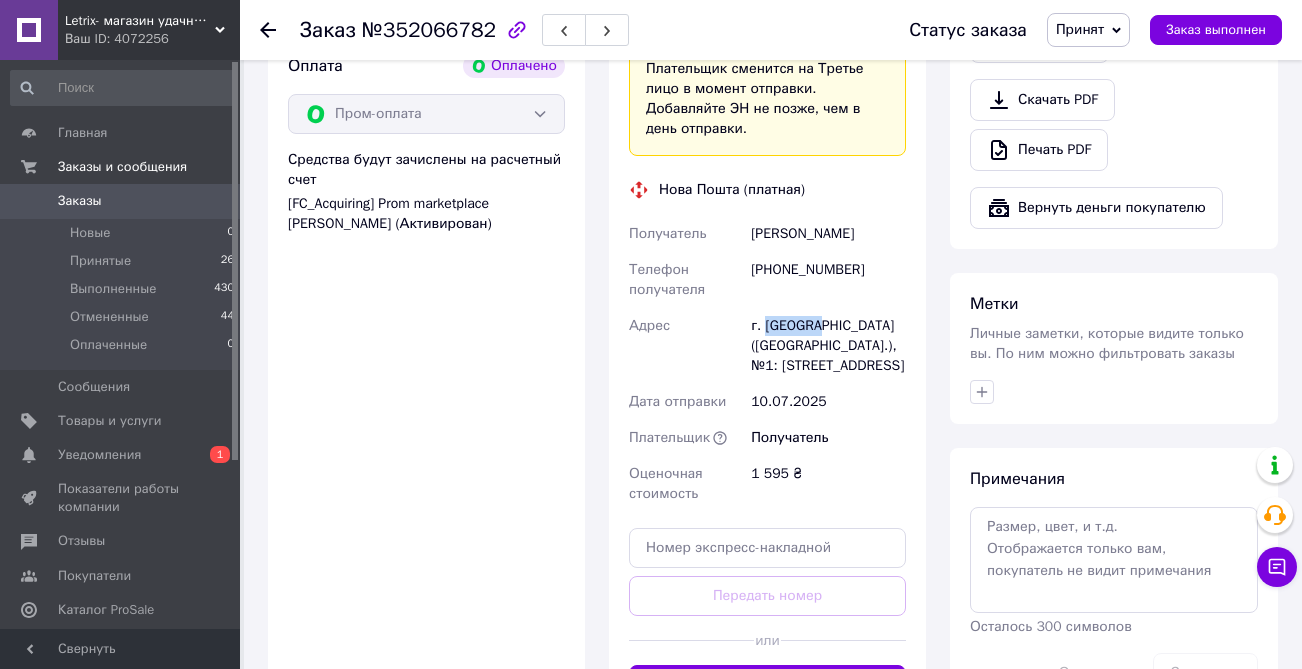 scroll, scrollTop: 1387, scrollLeft: 0, axis: vertical 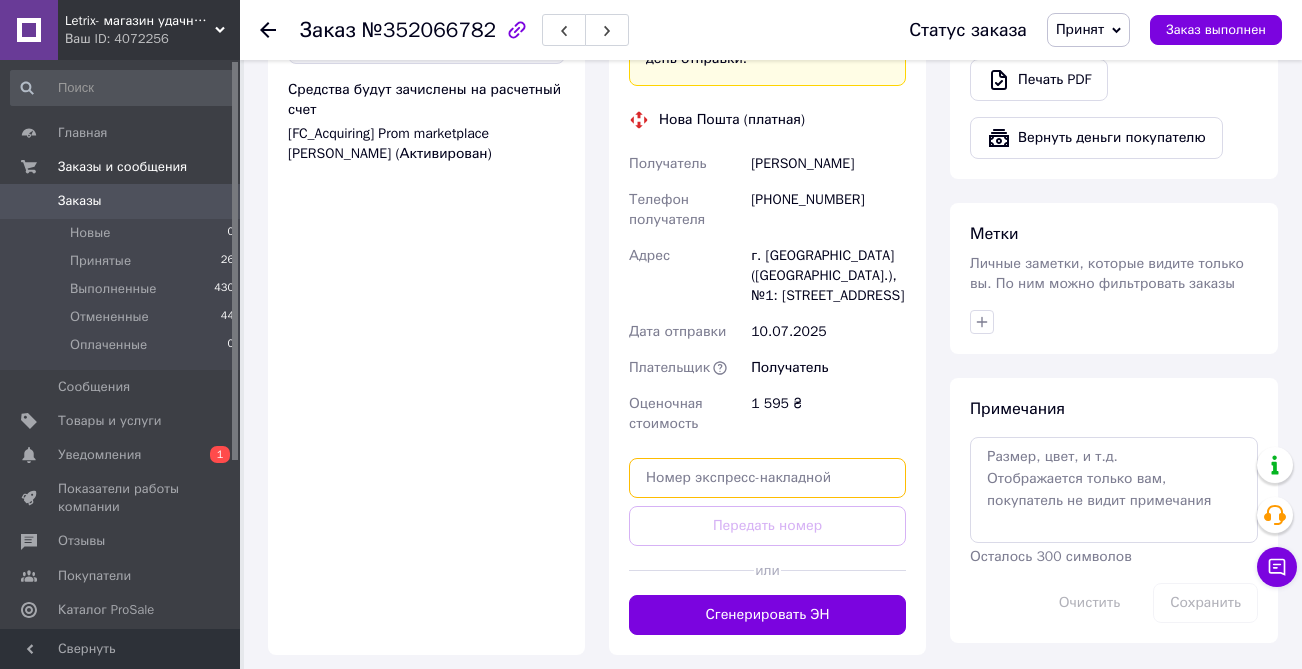 click at bounding box center [767, 478] 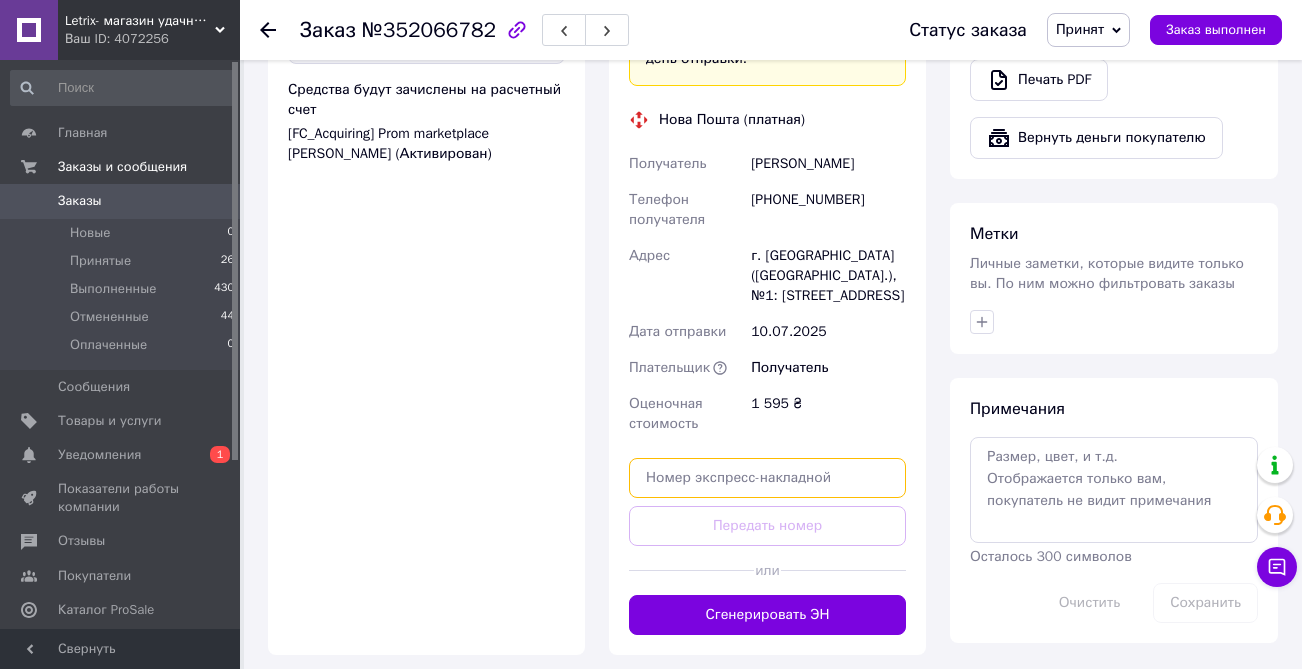 paste on "20451203334669" 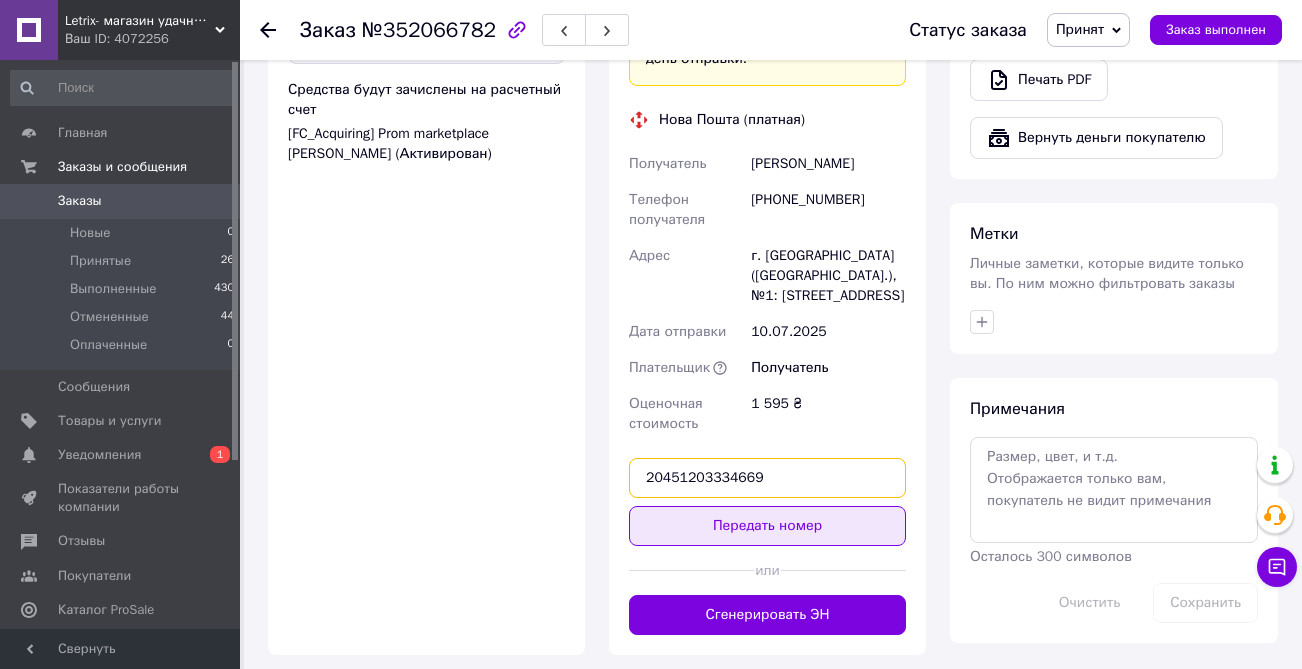 type on "20451203334669" 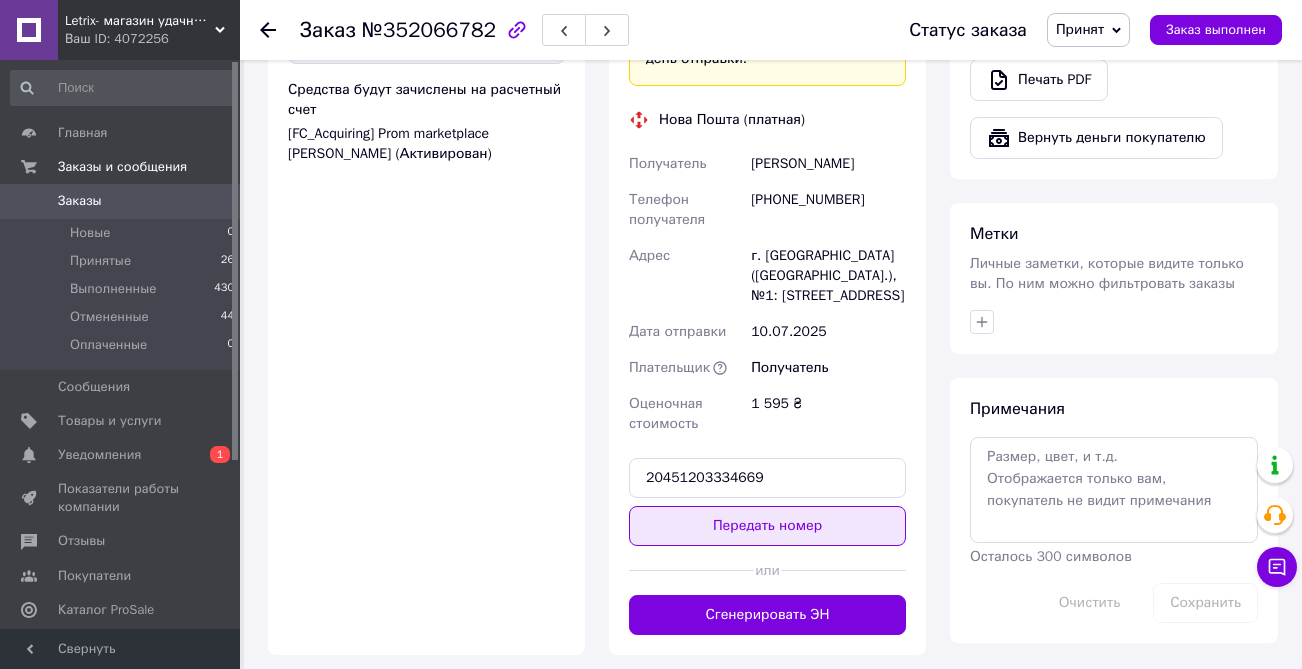 click on "Передать номер" at bounding box center [767, 526] 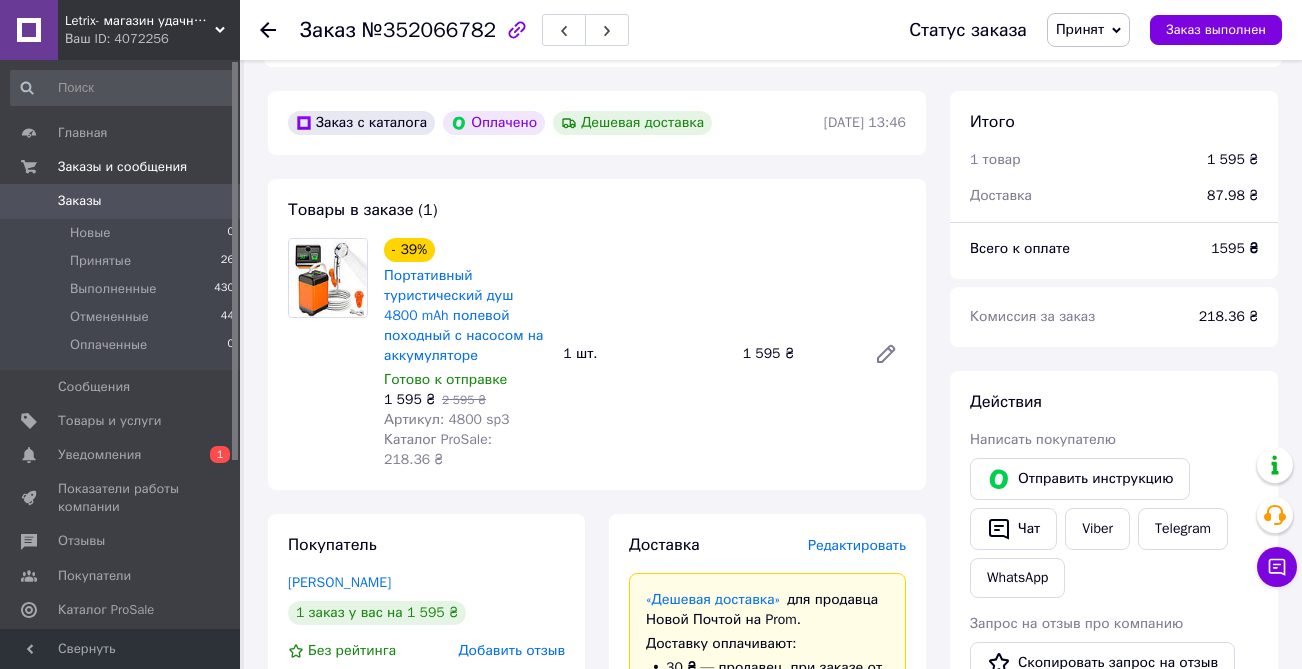 scroll, scrollTop: 497, scrollLeft: 0, axis: vertical 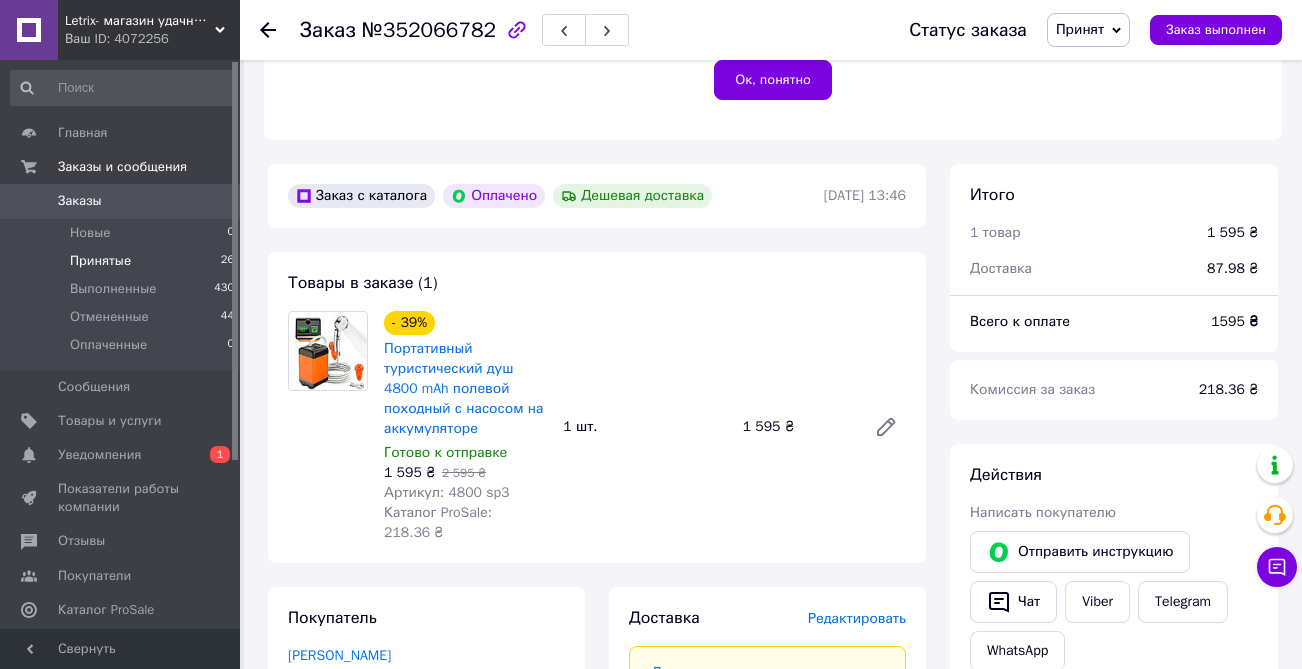 click on "Принятые 26" at bounding box center [123, 261] 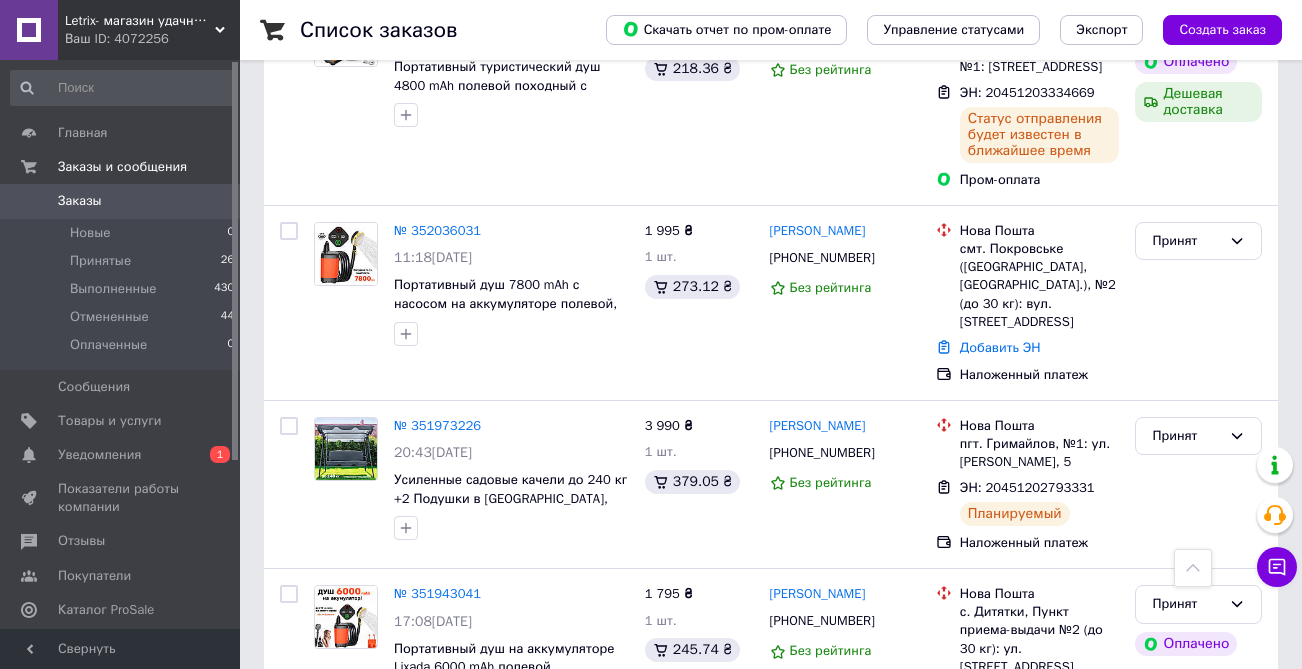 scroll, scrollTop: 823, scrollLeft: 0, axis: vertical 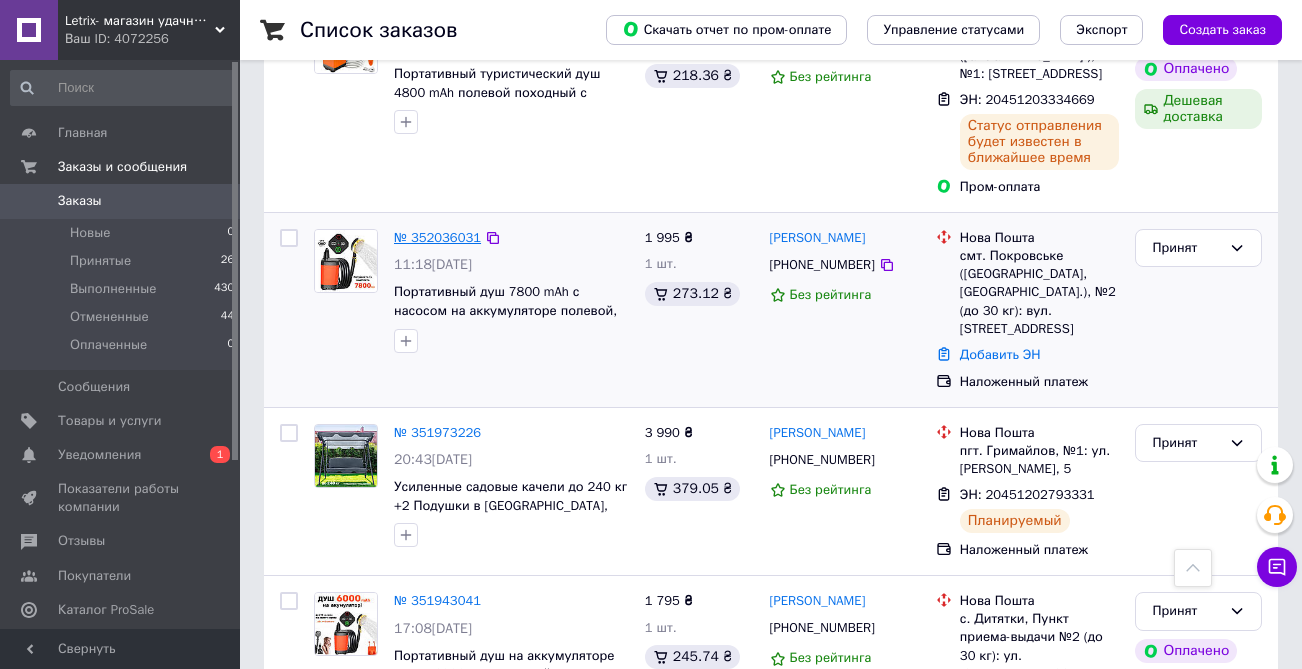 click on "№ 352036031" at bounding box center [437, 237] 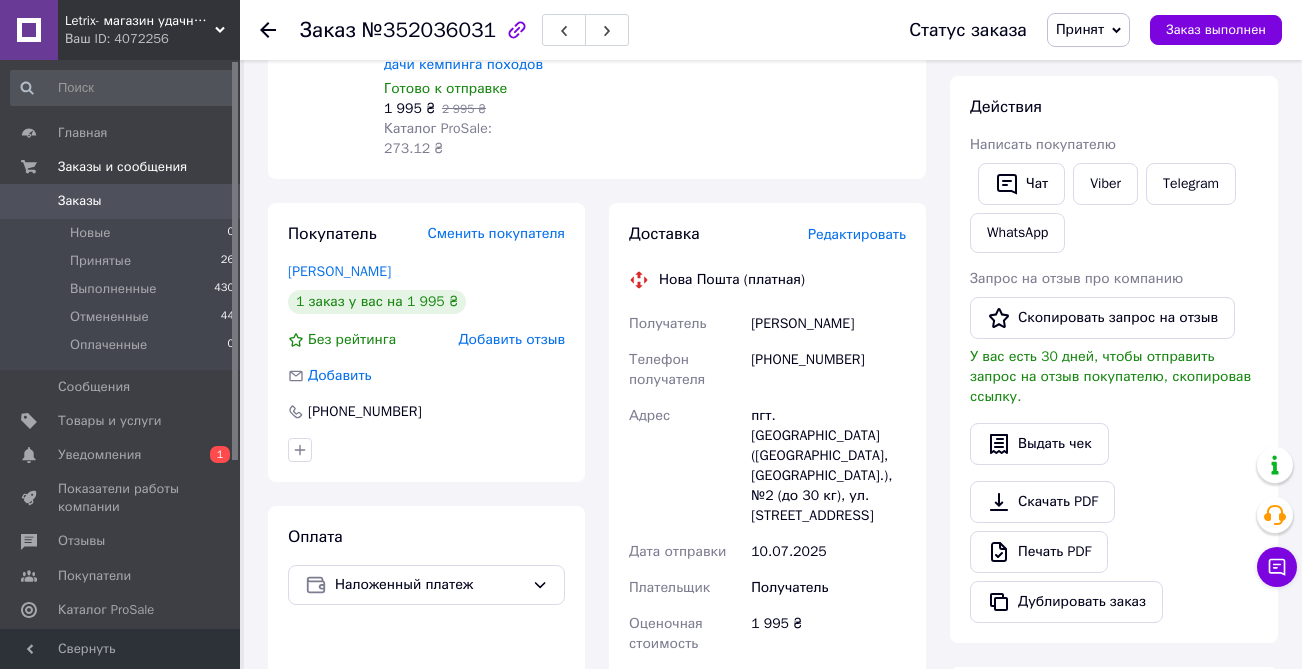 scroll, scrollTop: 320, scrollLeft: 0, axis: vertical 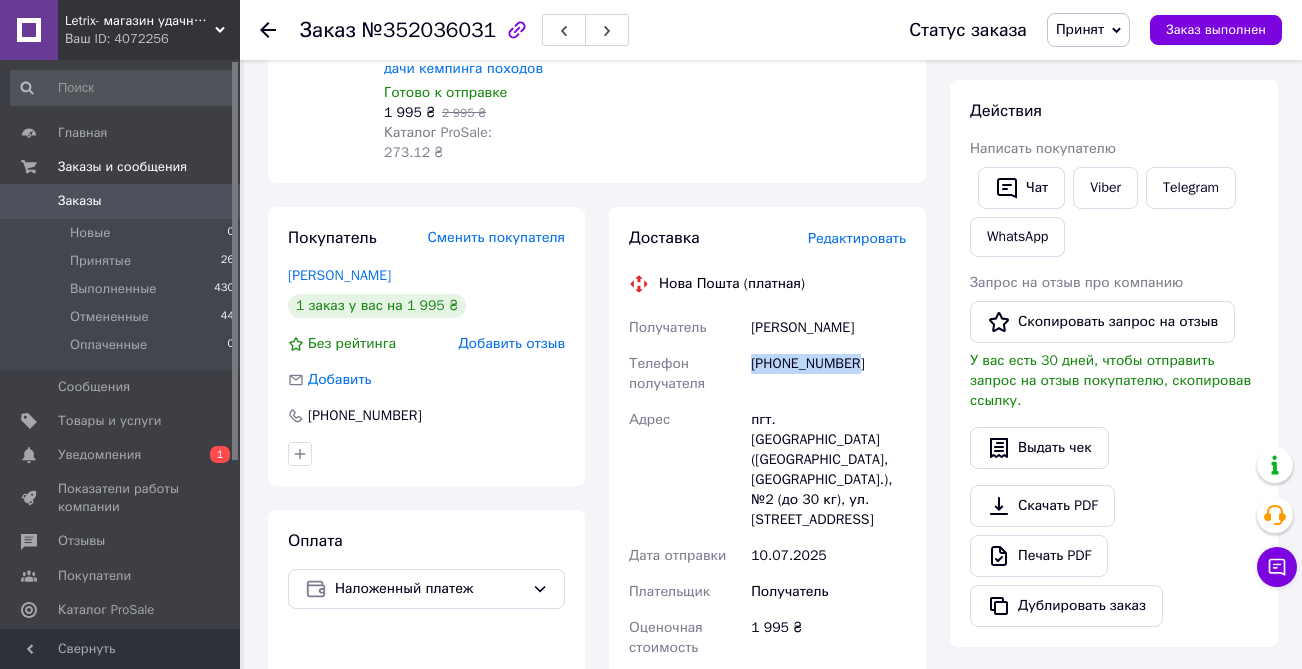 drag, startPoint x: 752, startPoint y: 367, endPoint x: 881, endPoint y: 367, distance: 129 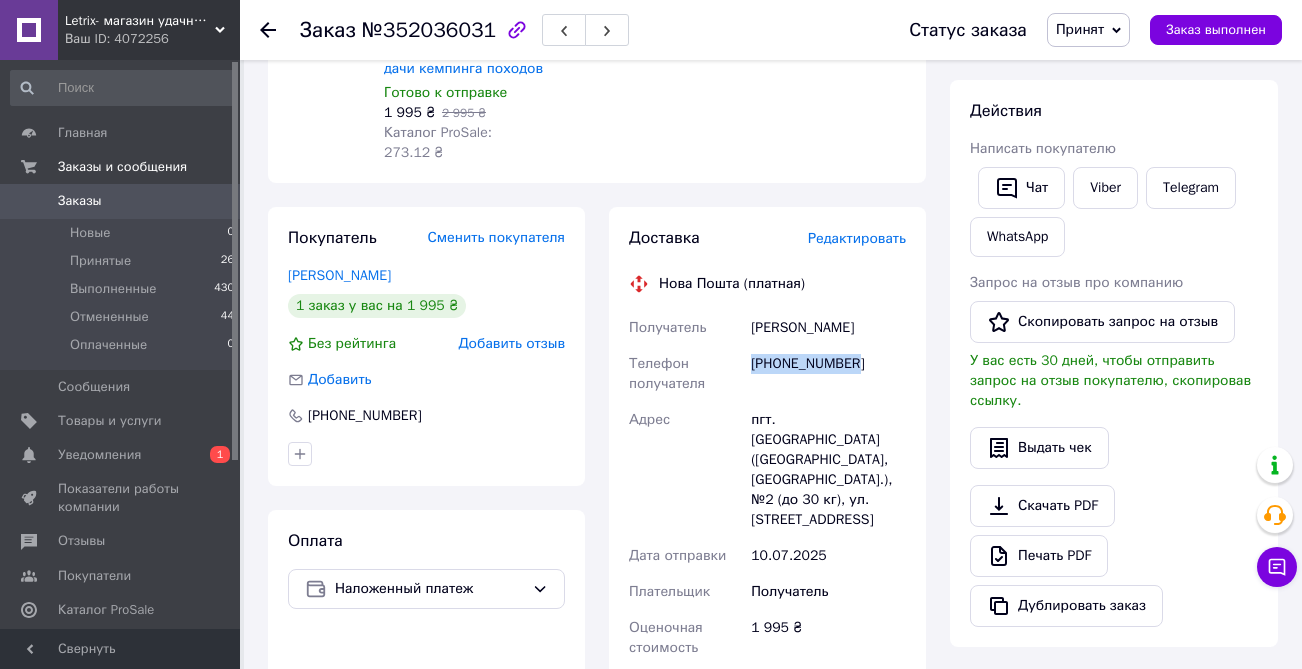 copy on "[PHONE_NUMBER]" 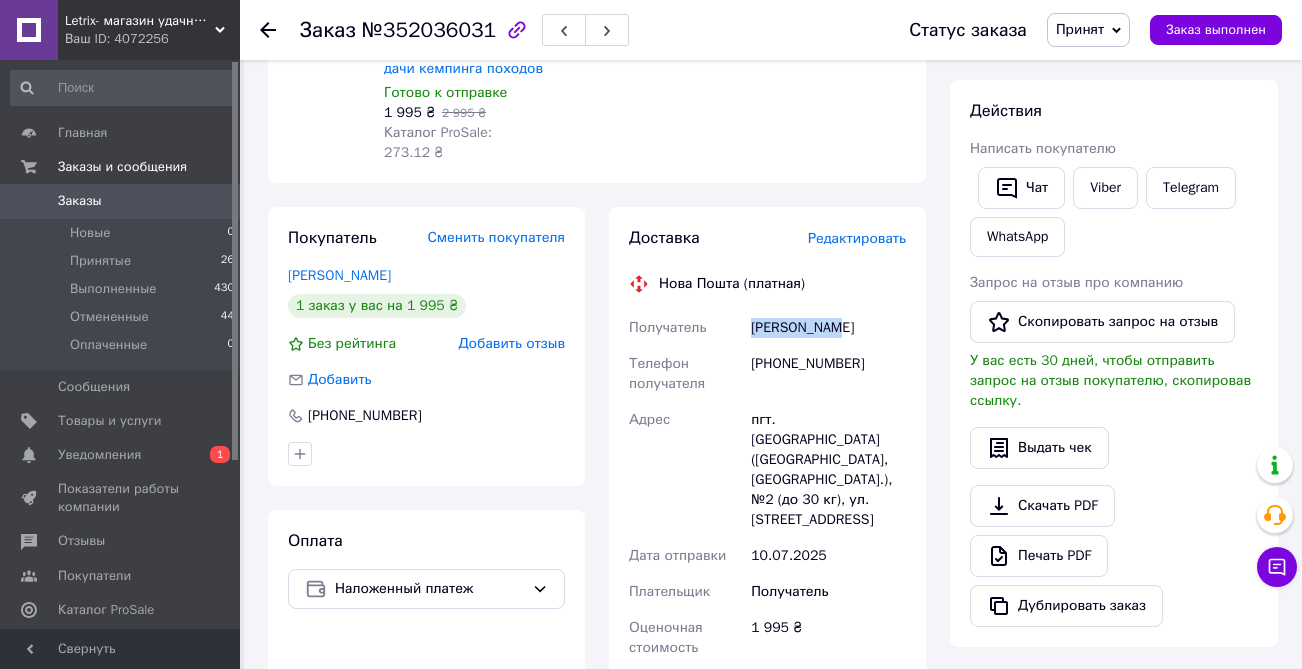 drag, startPoint x: 745, startPoint y: 326, endPoint x: 858, endPoint y: 326, distance: 113 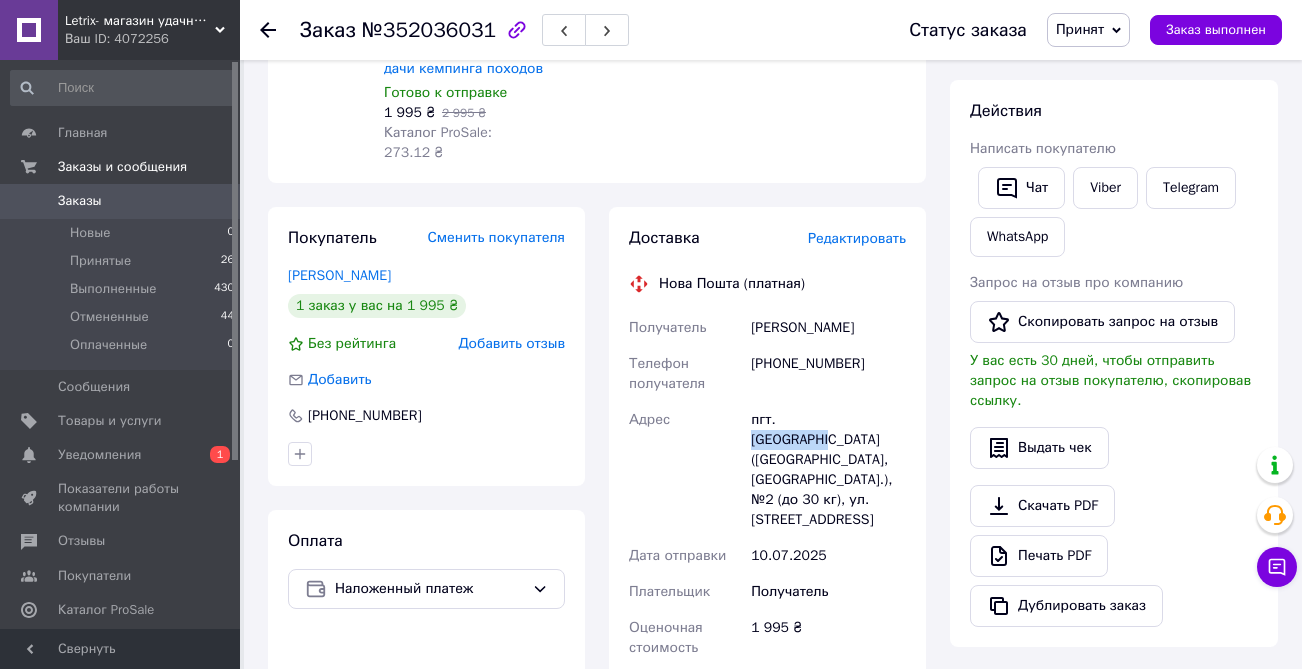 drag, startPoint x: 781, startPoint y: 419, endPoint x: 888, endPoint y: 419, distance: 107 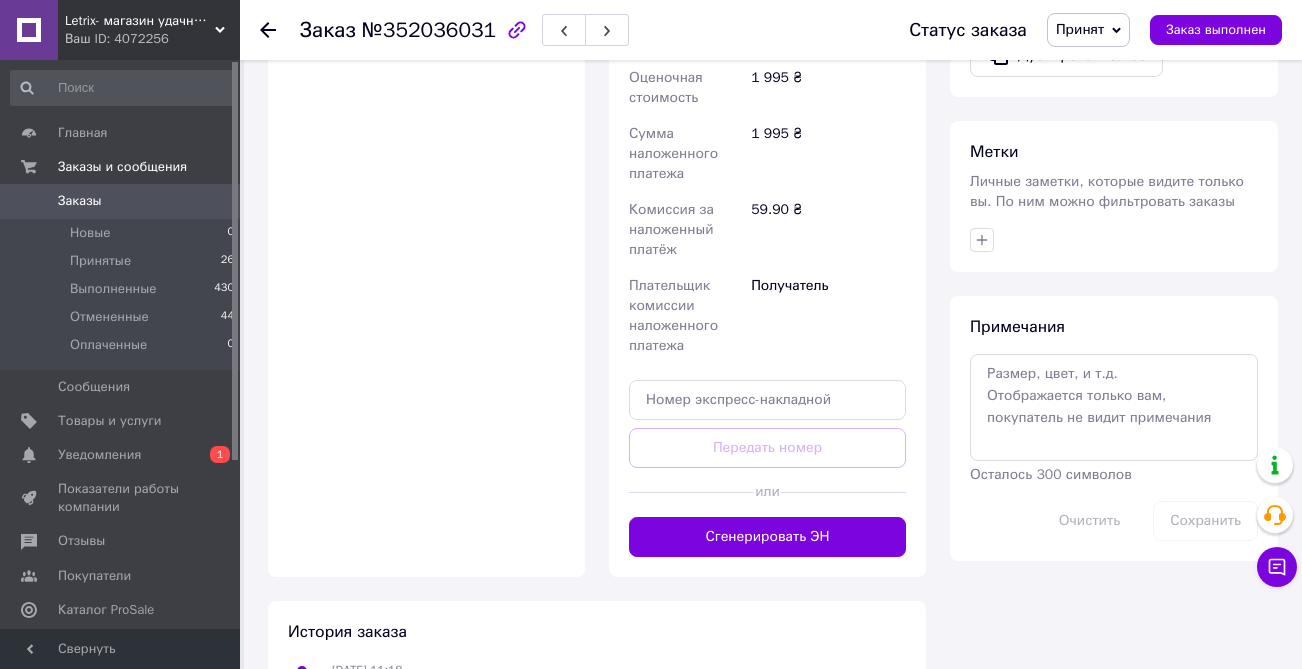 scroll, scrollTop: 919, scrollLeft: 0, axis: vertical 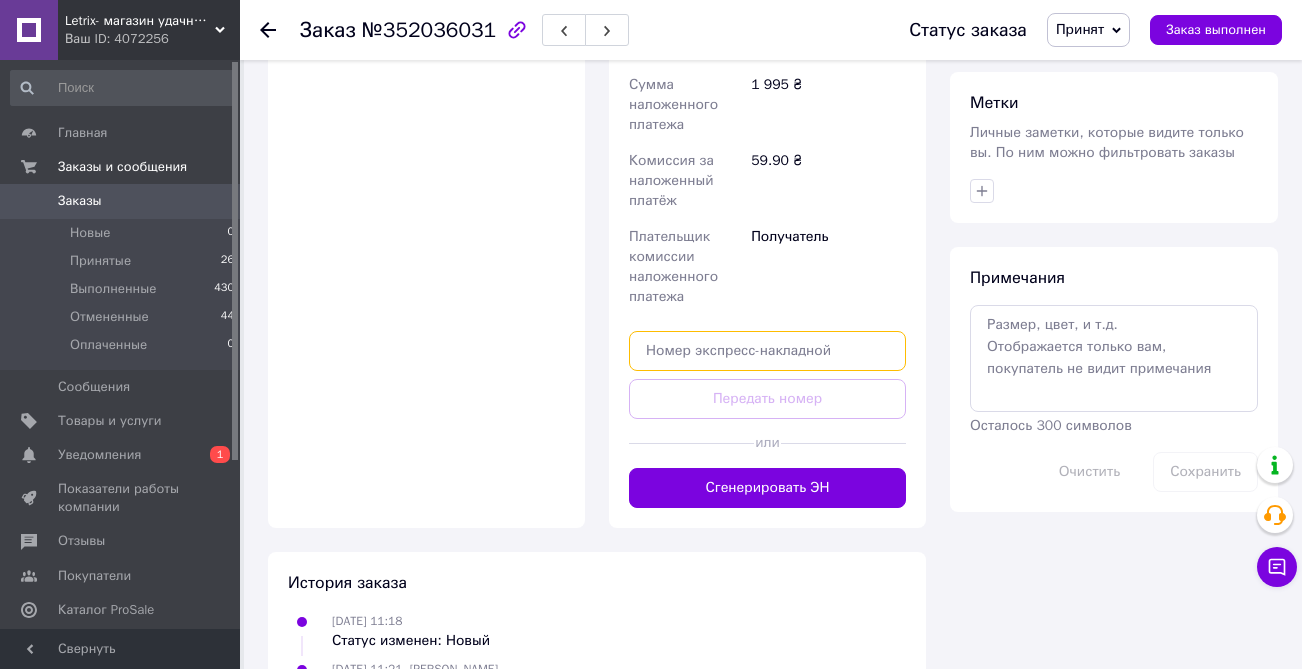 click at bounding box center [767, 351] 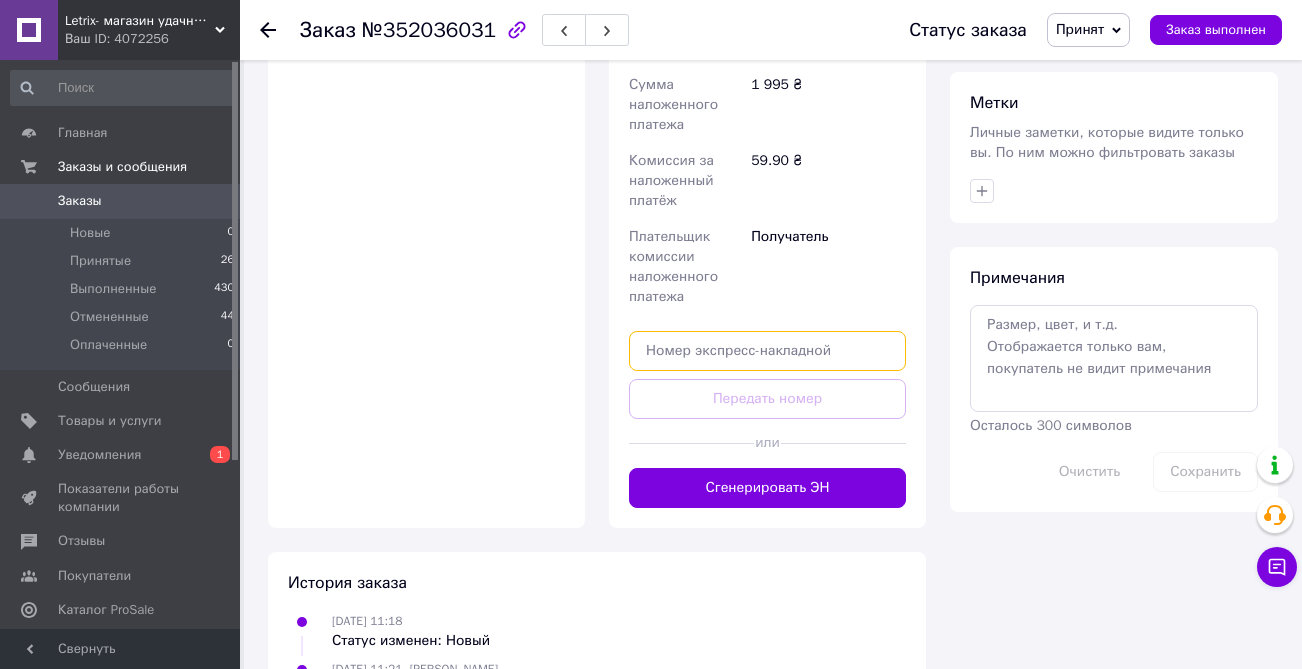 paste on "20451203336247" 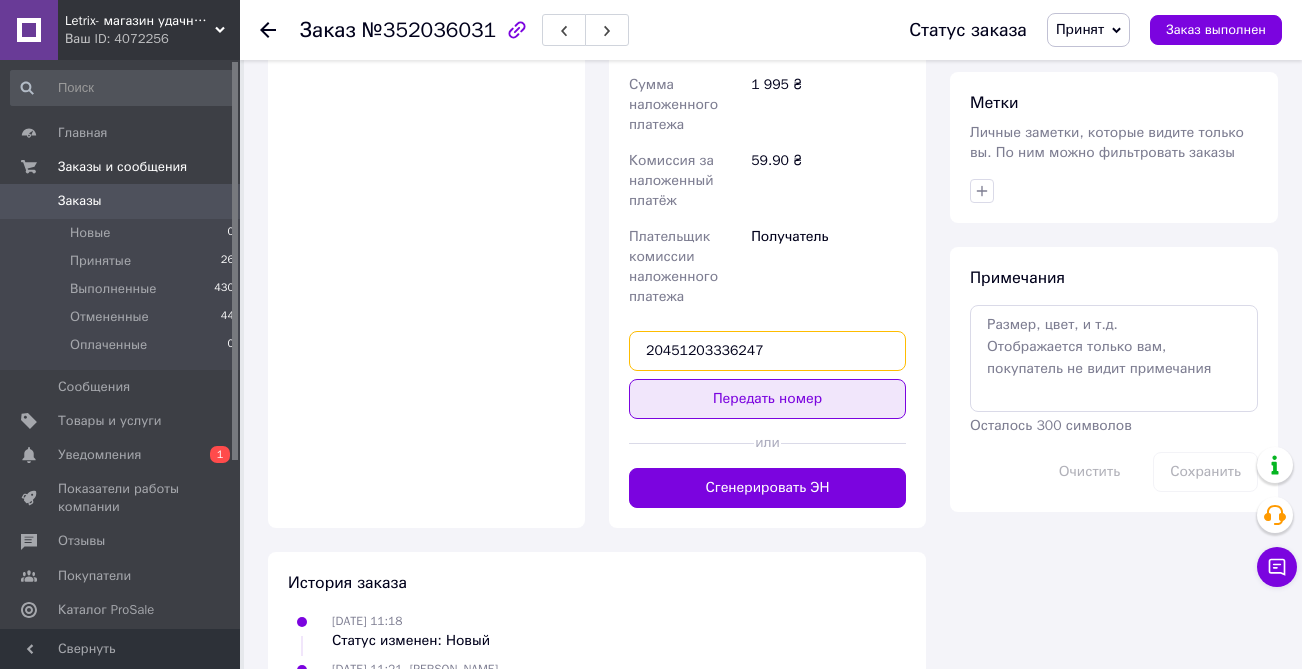 type on "20451203336247" 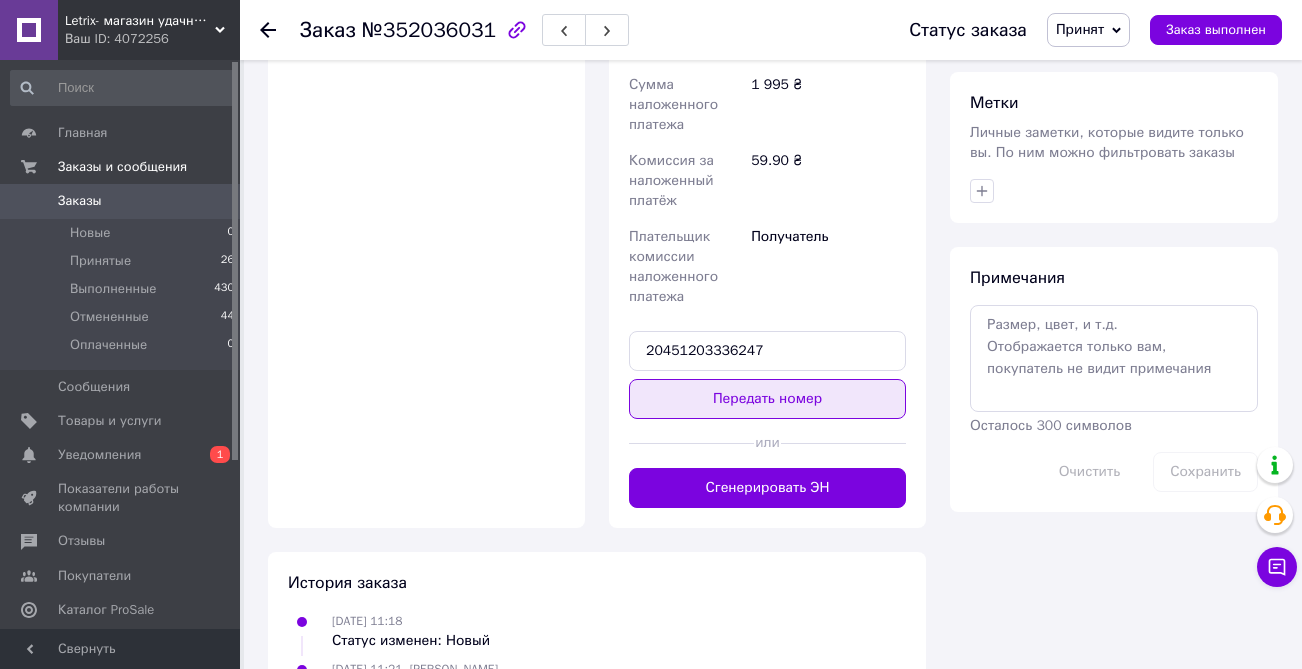 click on "Передать номер" at bounding box center (767, 399) 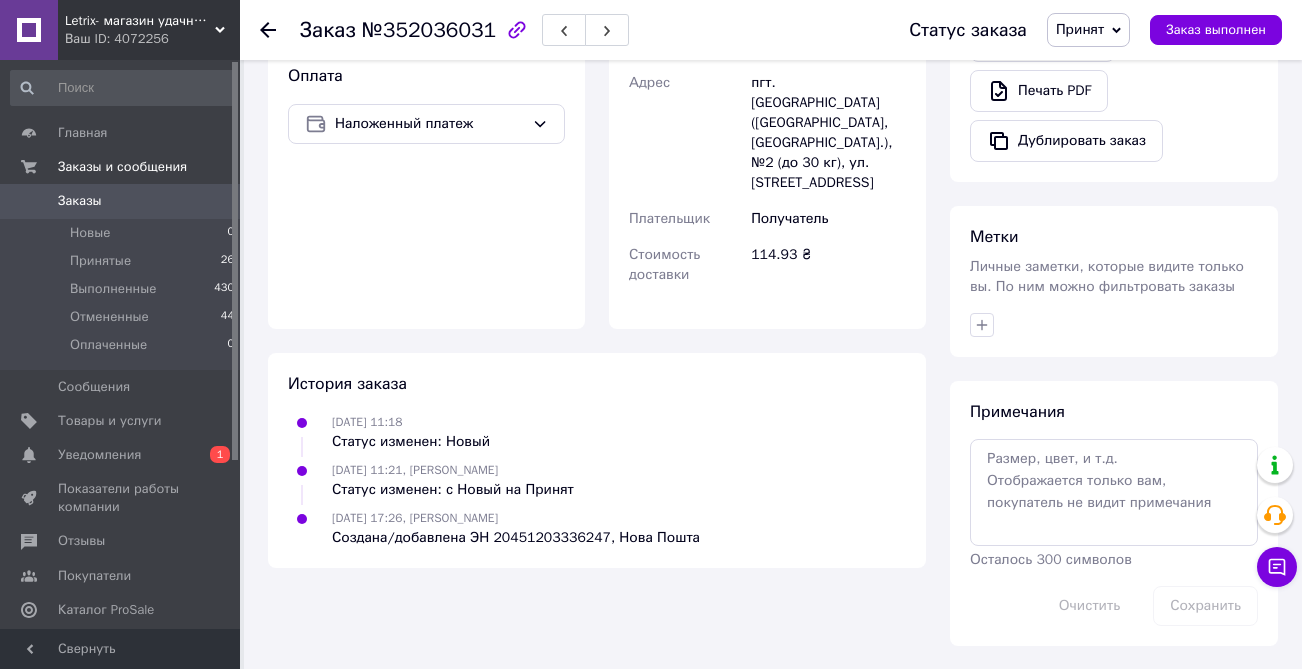scroll, scrollTop: 693, scrollLeft: 0, axis: vertical 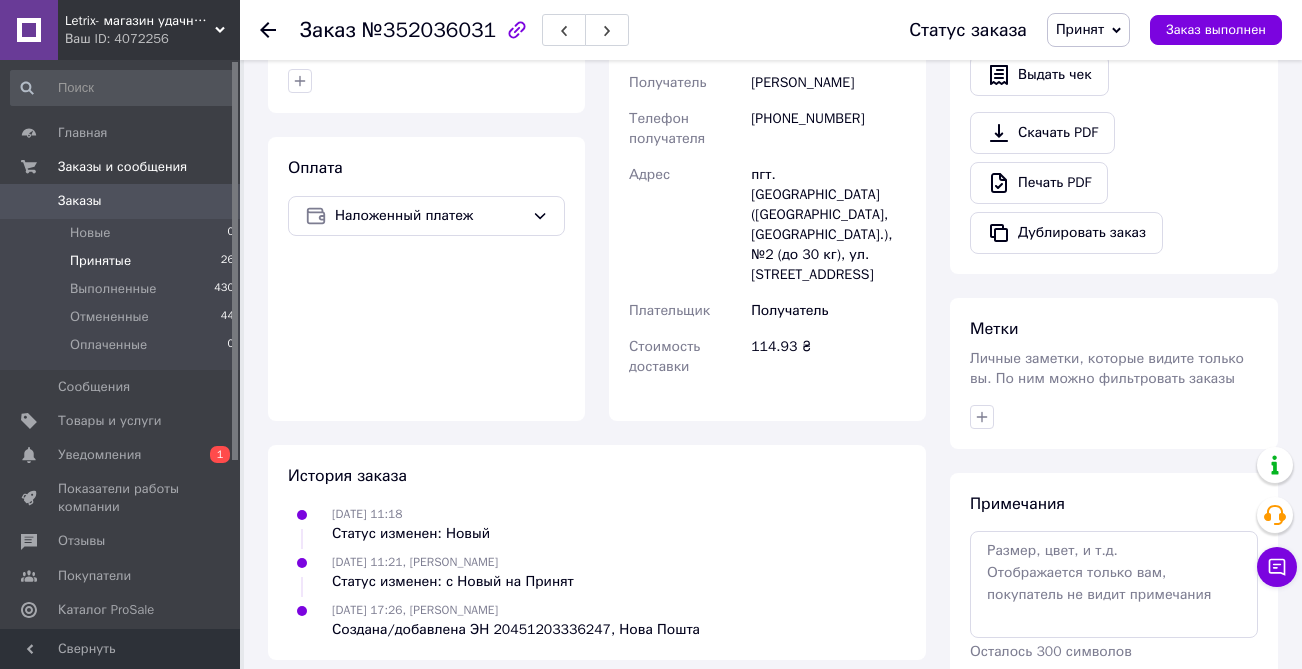 click on "Принятые 26" at bounding box center (123, 261) 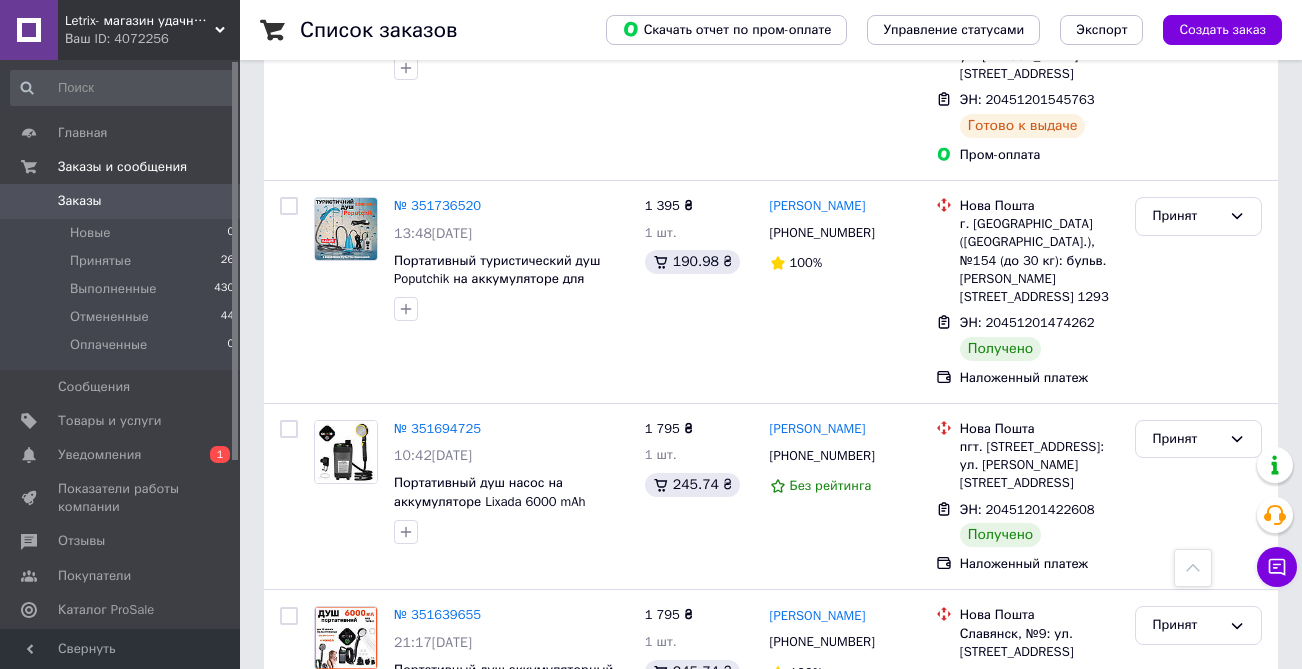scroll, scrollTop: 3340, scrollLeft: 0, axis: vertical 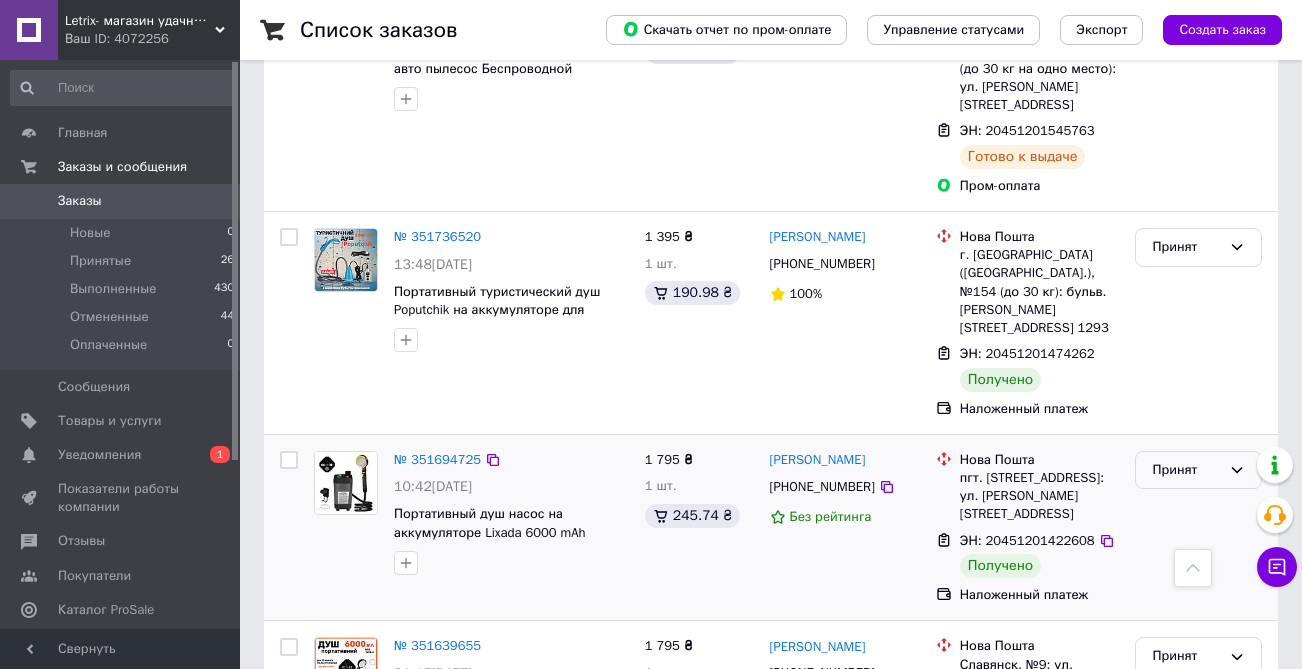 click on "Принят" at bounding box center [1186, 470] 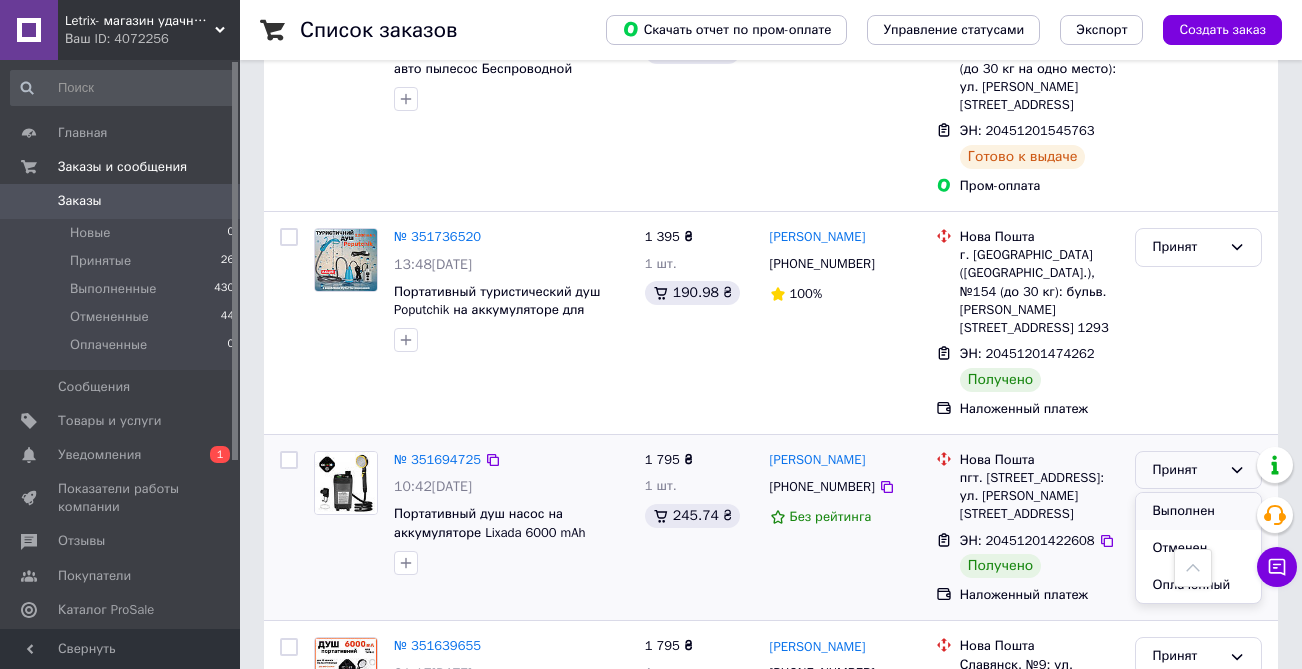 click on "Выполнен" at bounding box center [1198, 511] 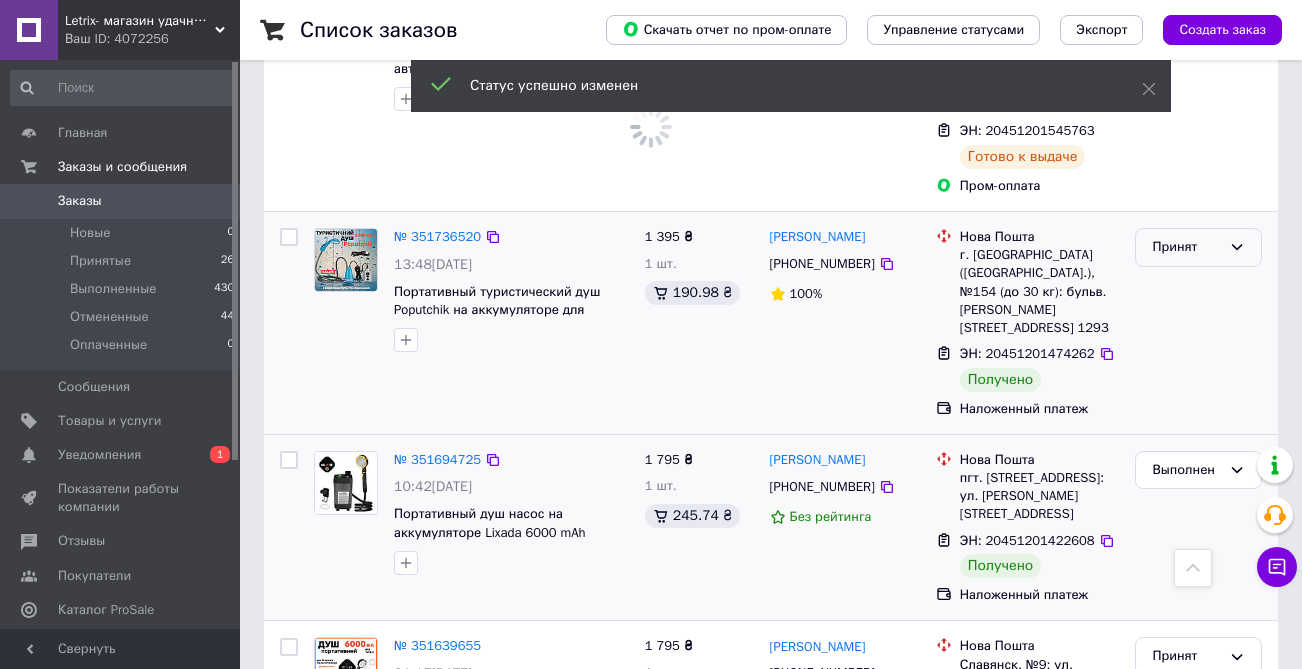 click on "Принят" at bounding box center [1186, 247] 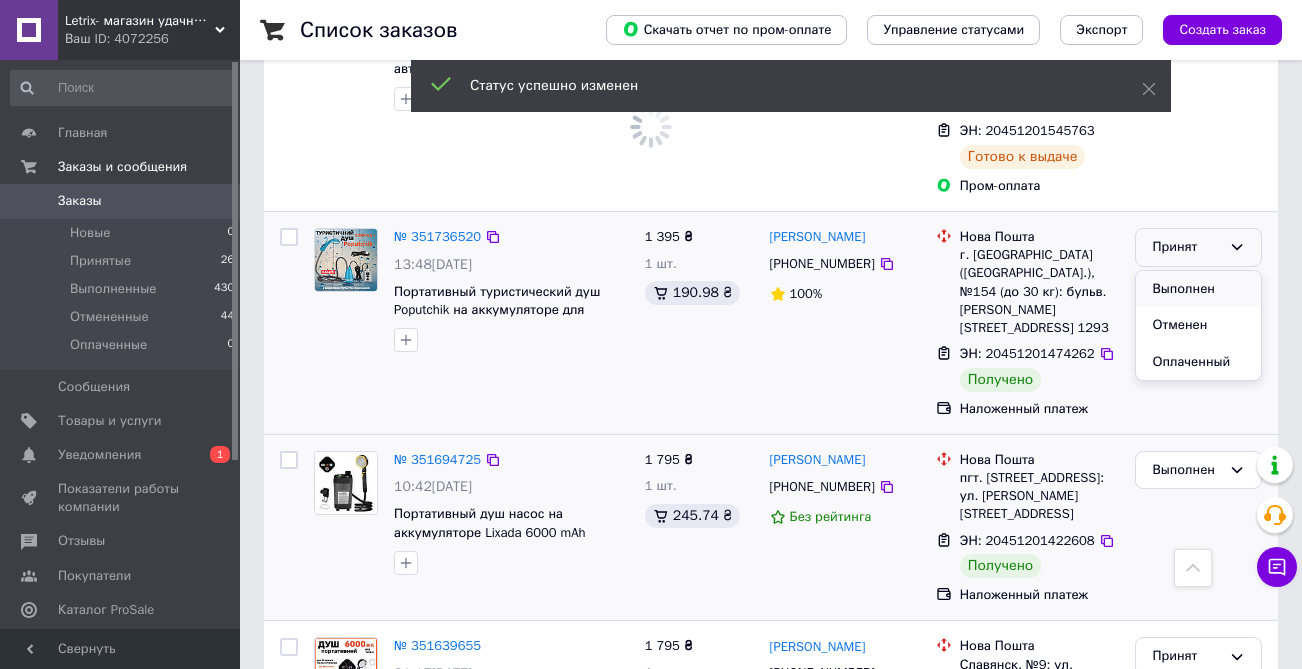 click on "Выполнен" at bounding box center [1198, 289] 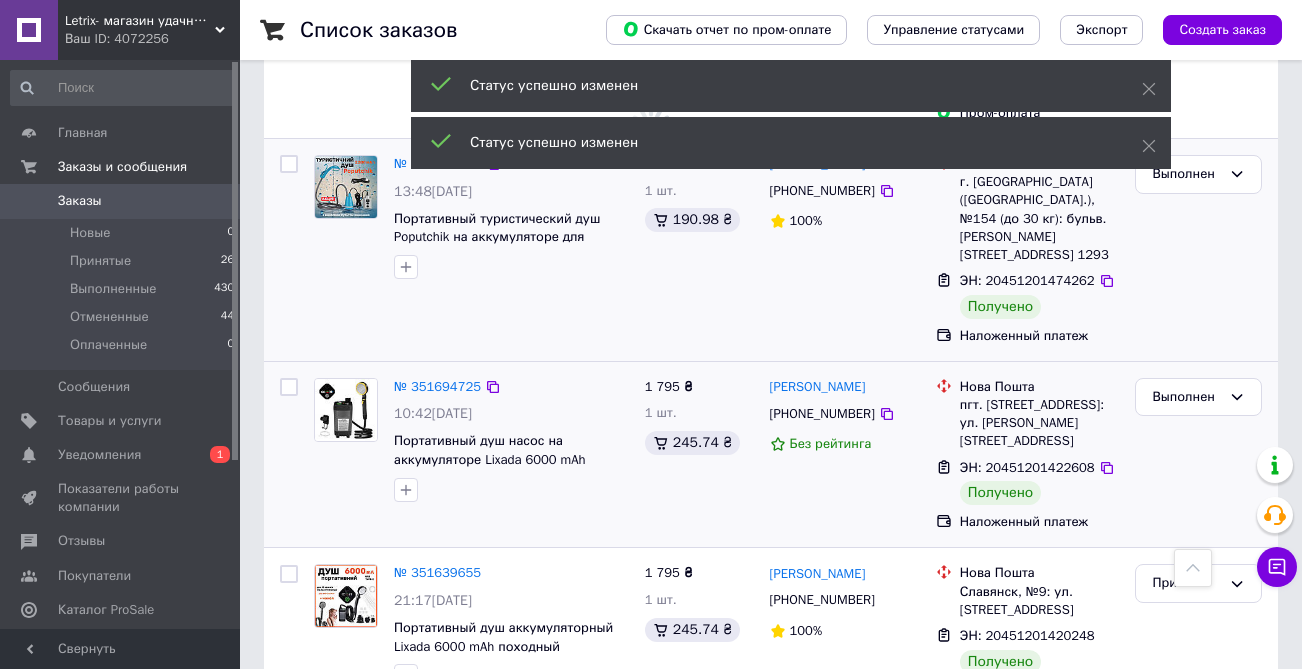 scroll, scrollTop: 3437, scrollLeft: 0, axis: vertical 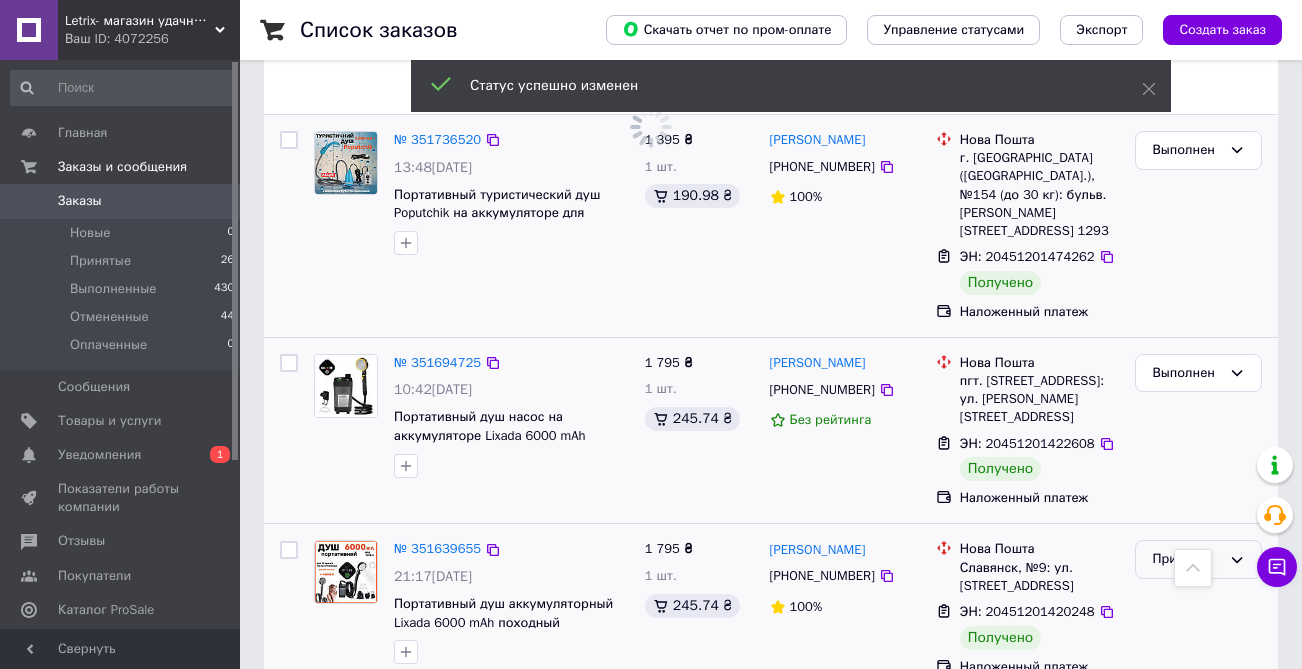 click on "Принят" at bounding box center (1186, 559) 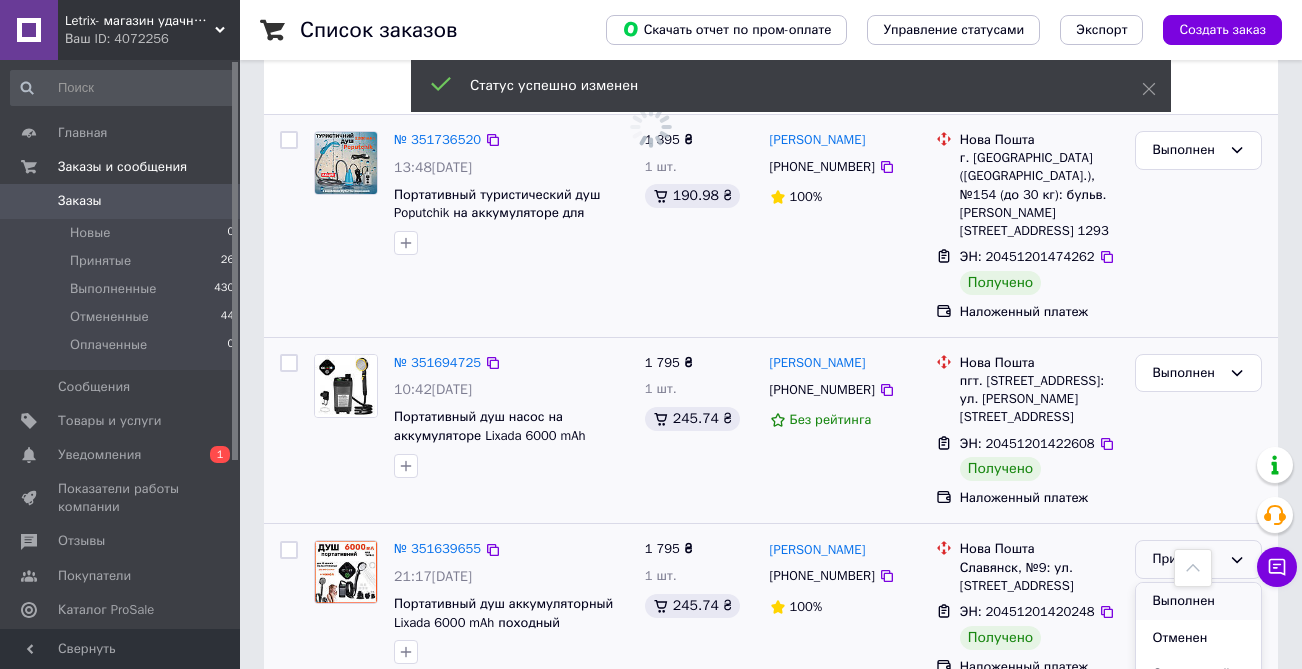 click on "Выполнен" at bounding box center [1198, 601] 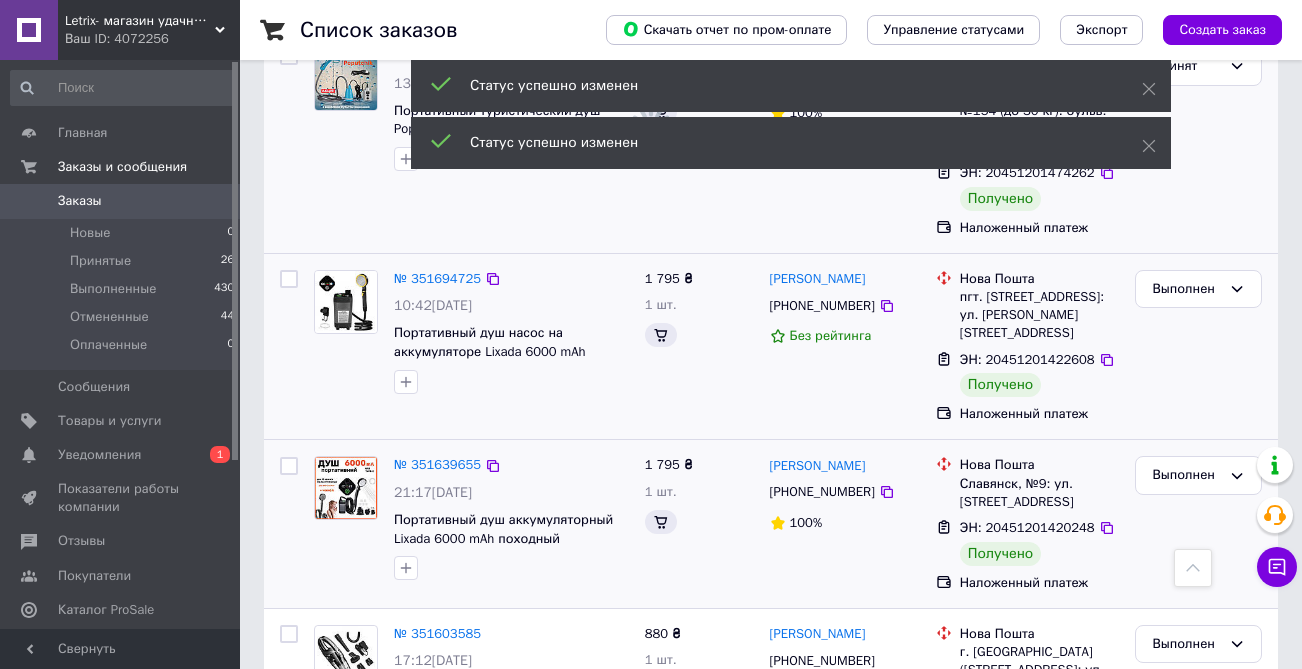 scroll, scrollTop: 3928, scrollLeft: 0, axis: vertical 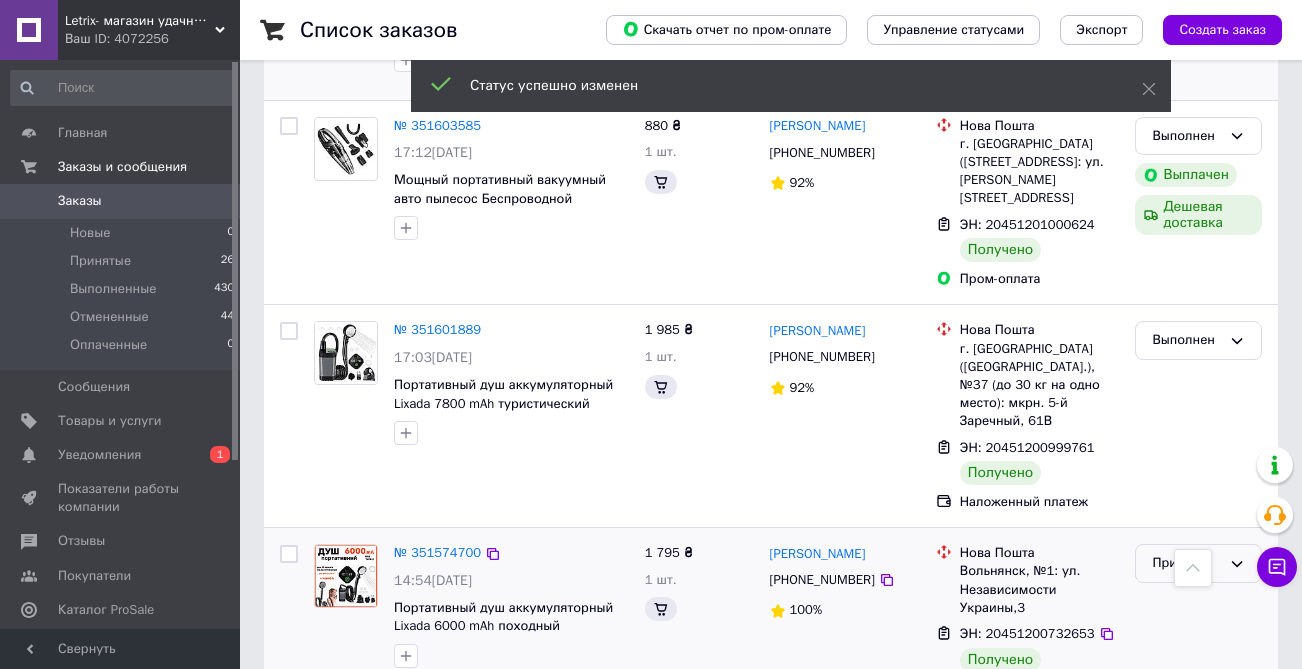 click on "Принят" at bounding box center (1198, 563) 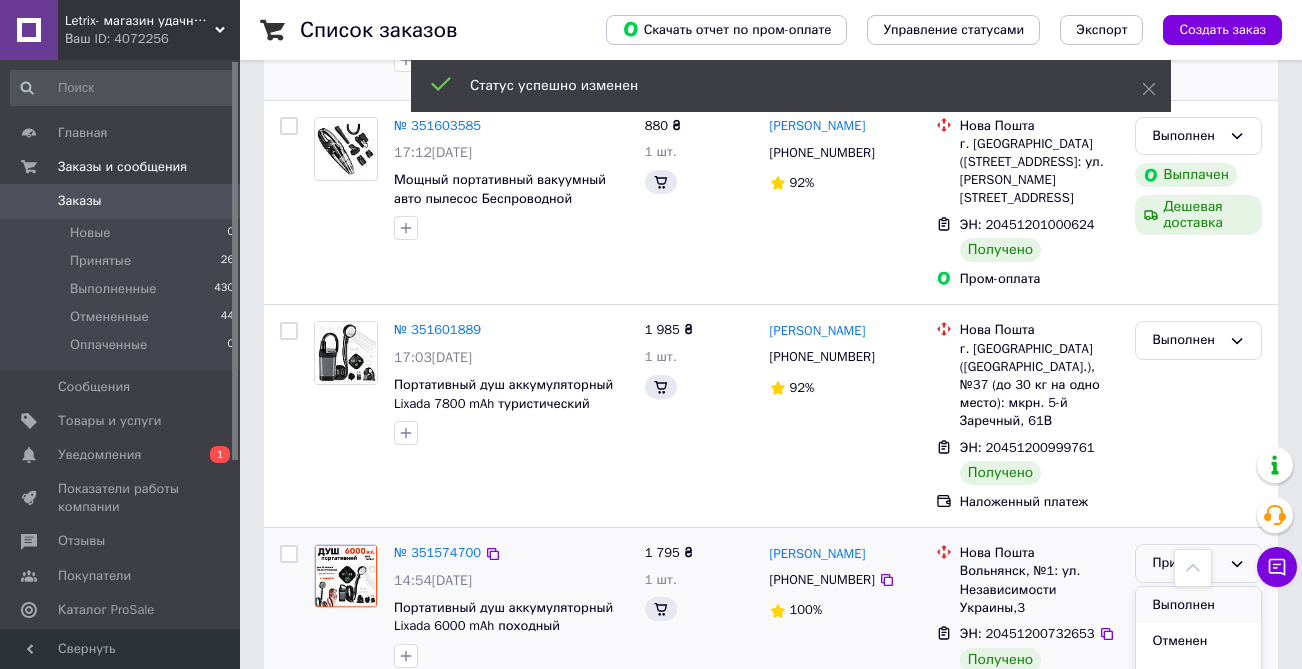 click on "Выполнен" at bounding box center [1198, 605] 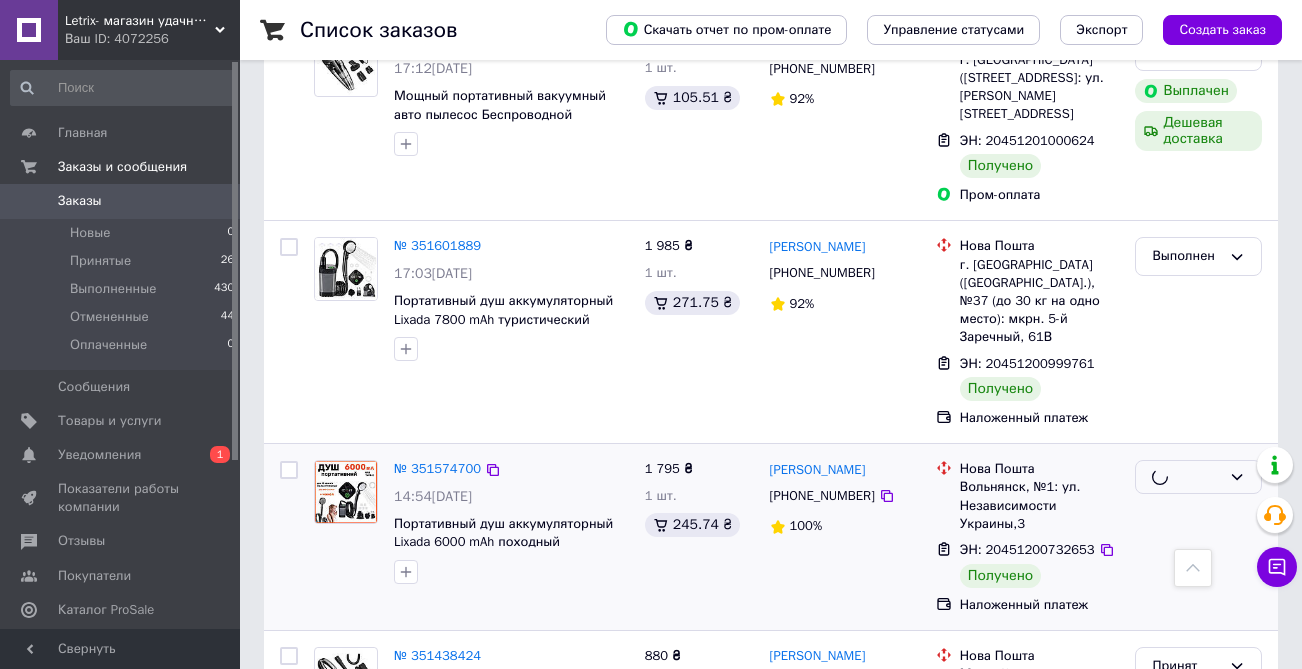 scroll, scrollTop: 4242, scrollLeft: 0, axis: vertical 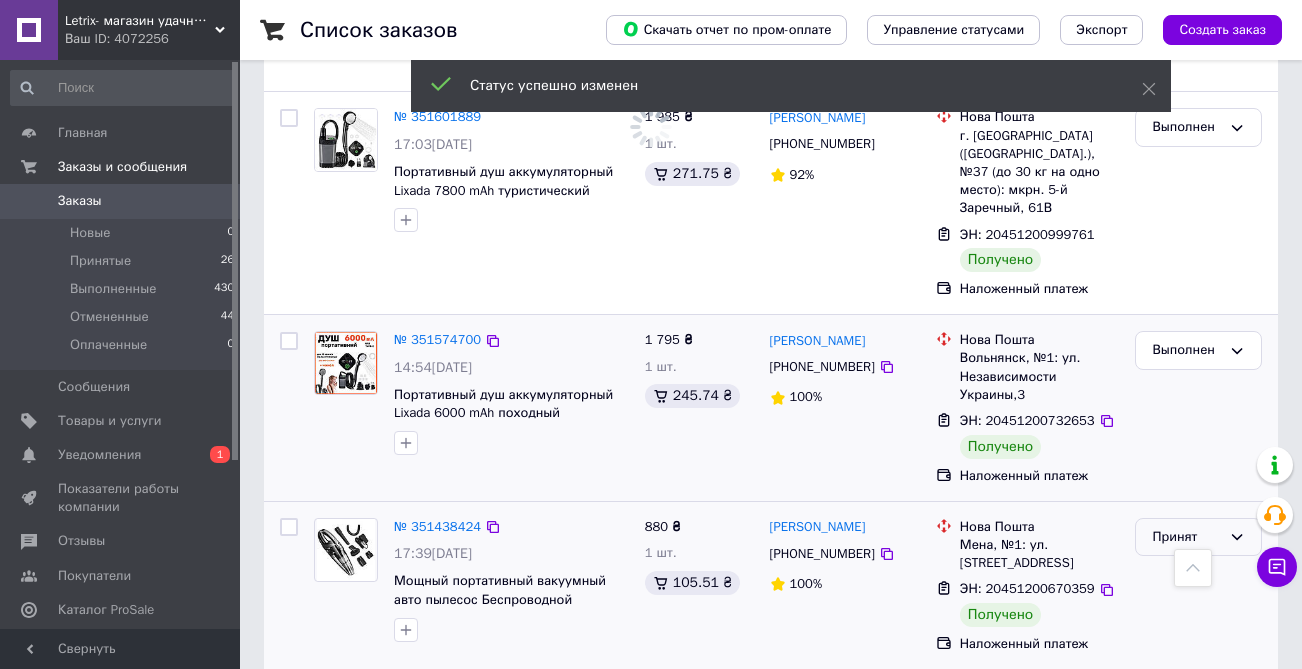 click on "Принят" at bounding box center (1198, 537) 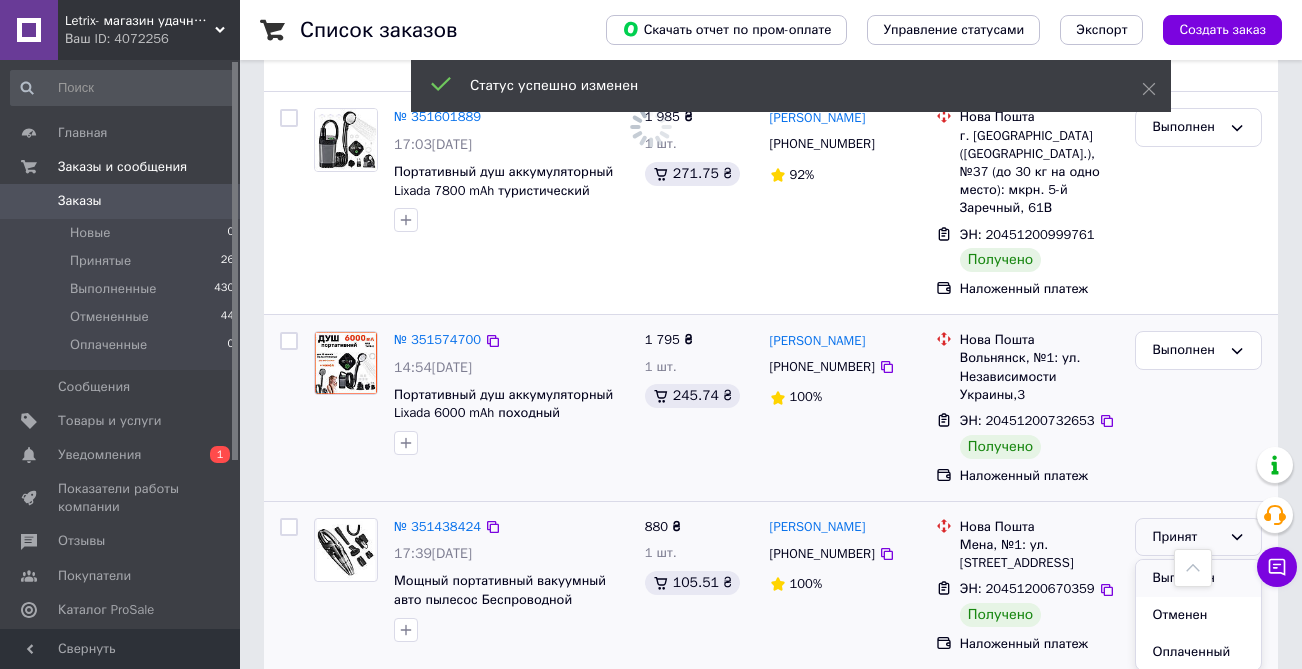 click on "Выполнен" at bounding box center [1198, 578] 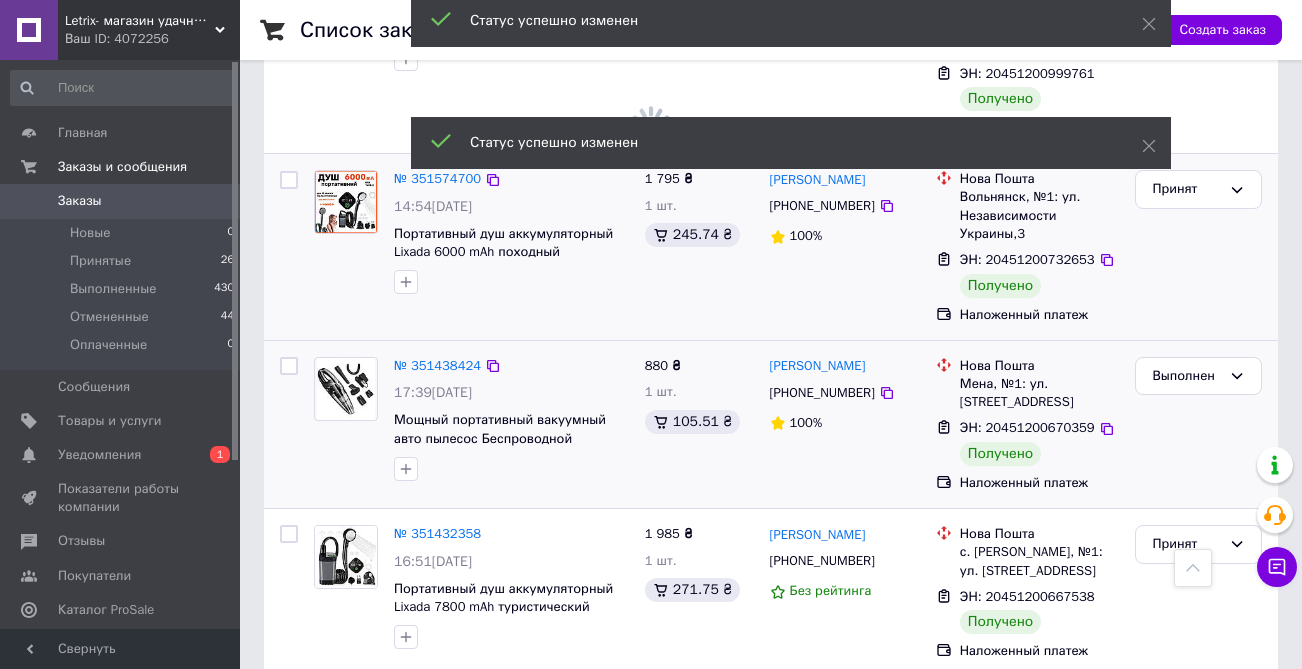 scroll, scrollTop: 4427, scrollLeft: 0, axis: vertical 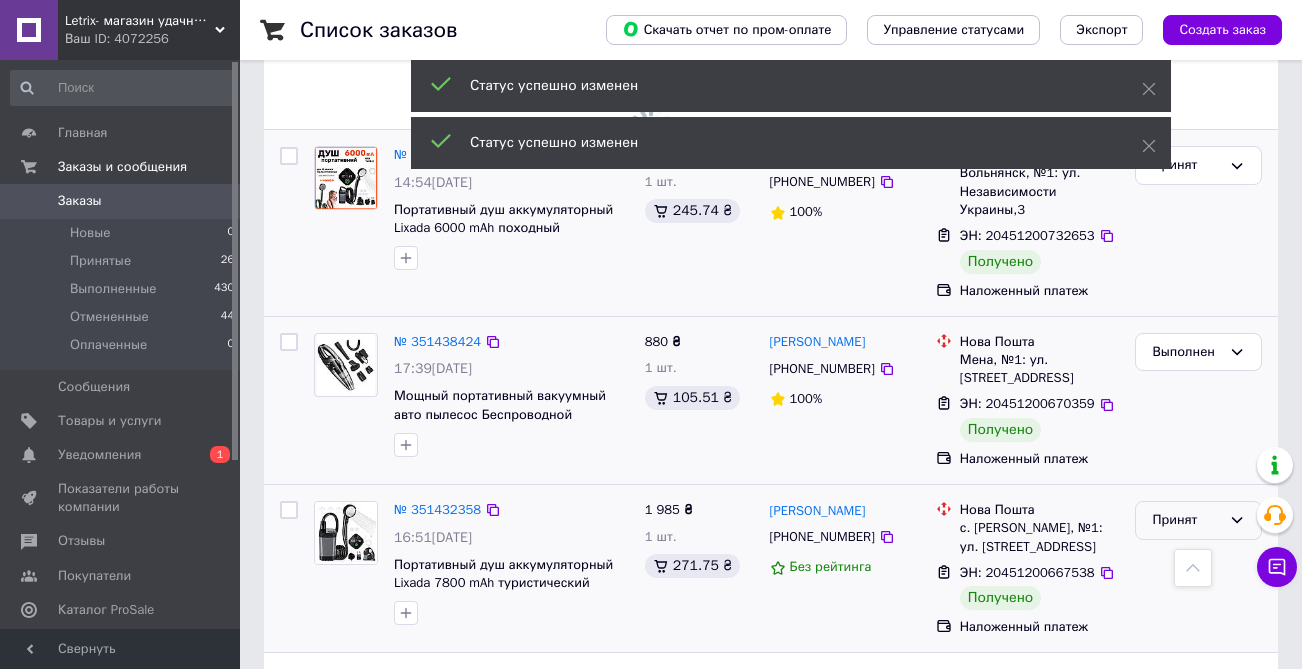 click on "Принят" at bounding box center [1198, 520] 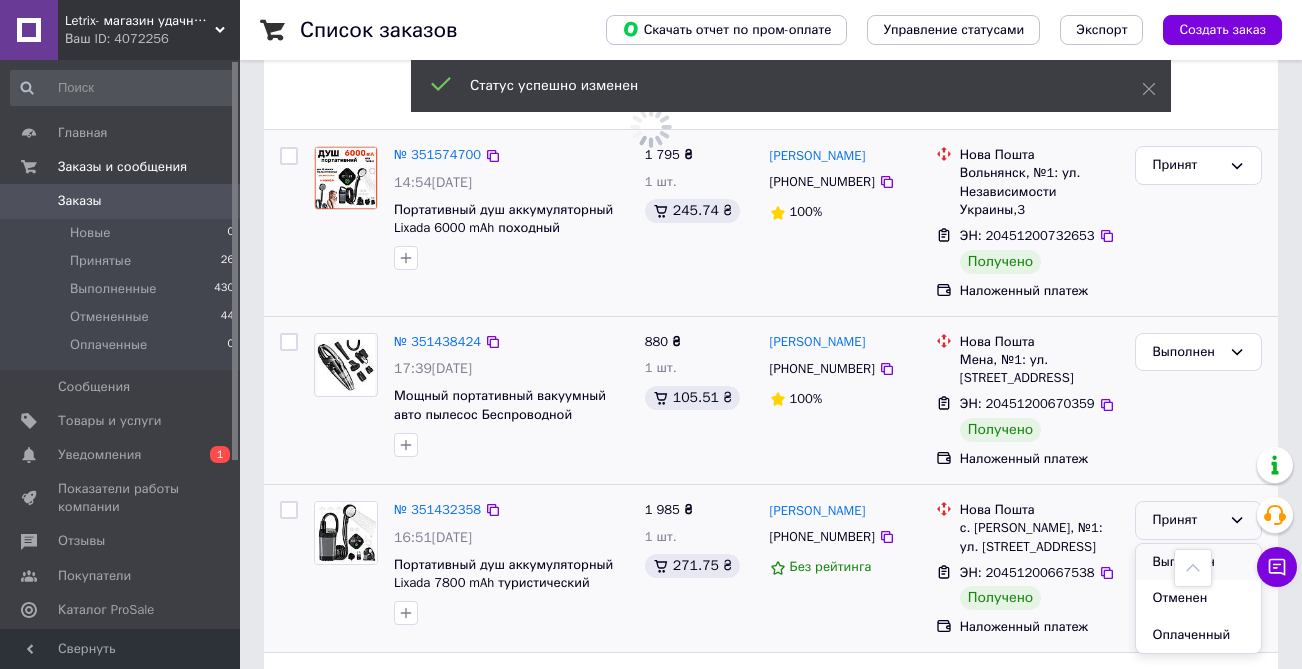 click on "Выполнен" at bounding box center (1198, 562) 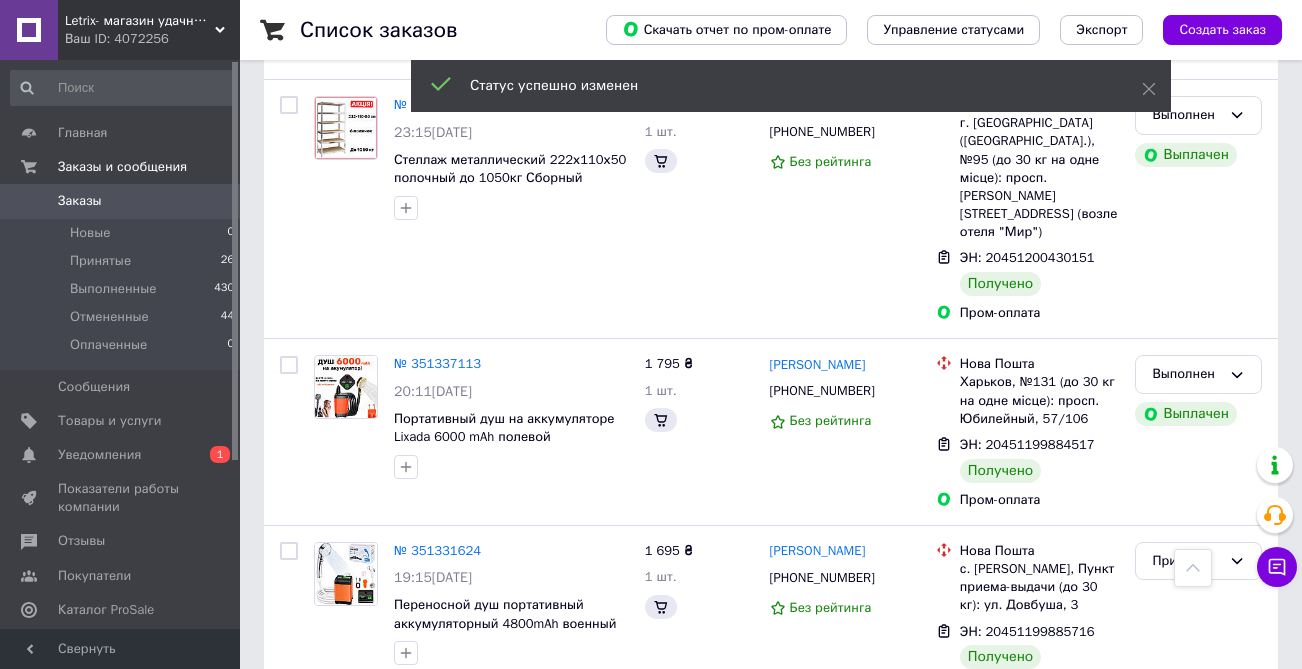 click on "Принят" at bounding box center (1198, 561) 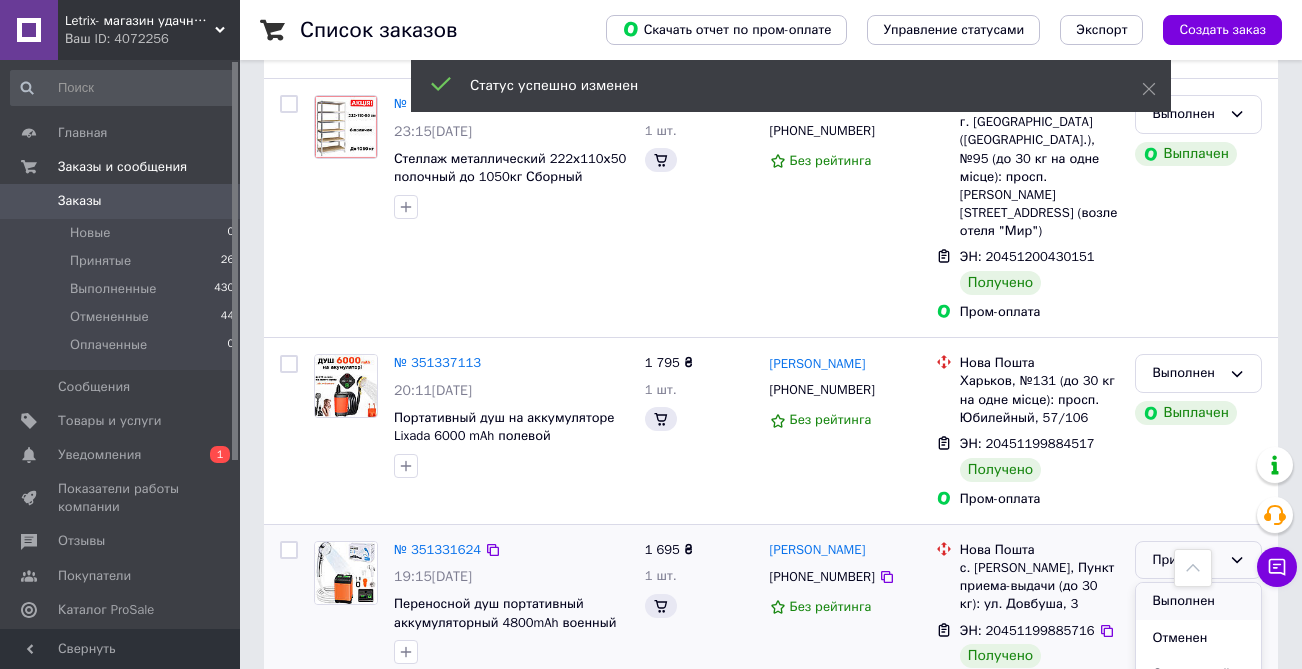 click on "Выполнен" at bounding box center (1198, 601) 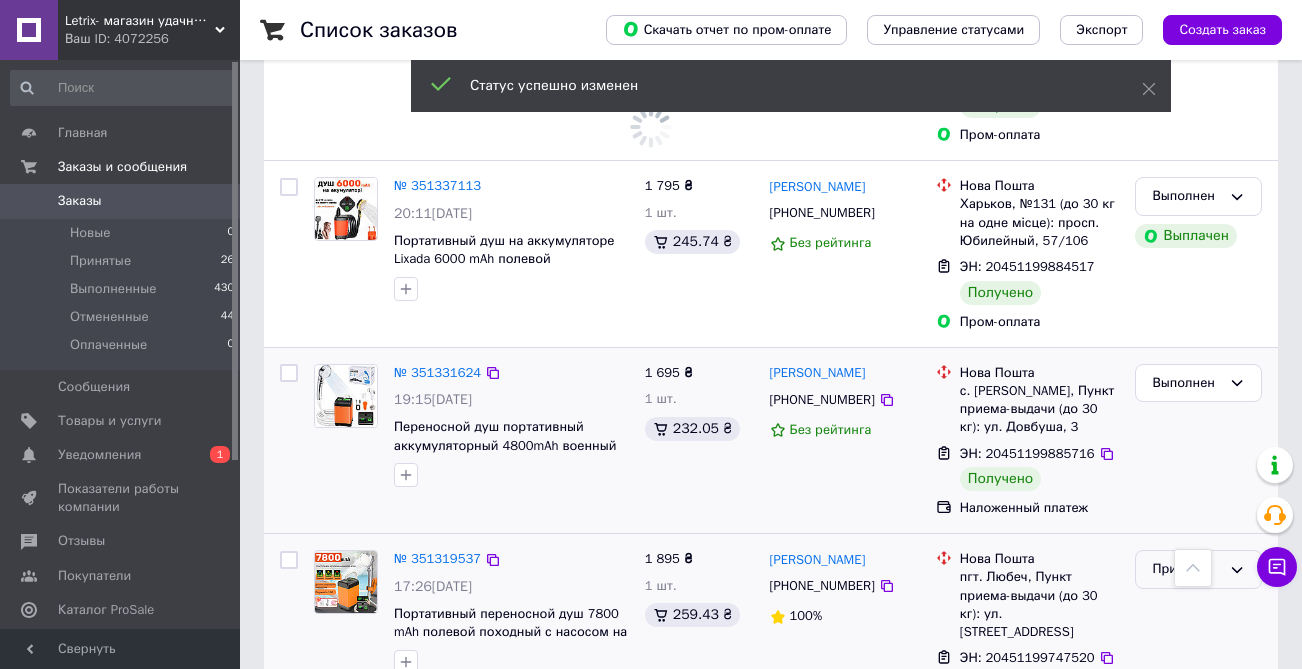 click on "Принят" at bounding box center [1186, 569] 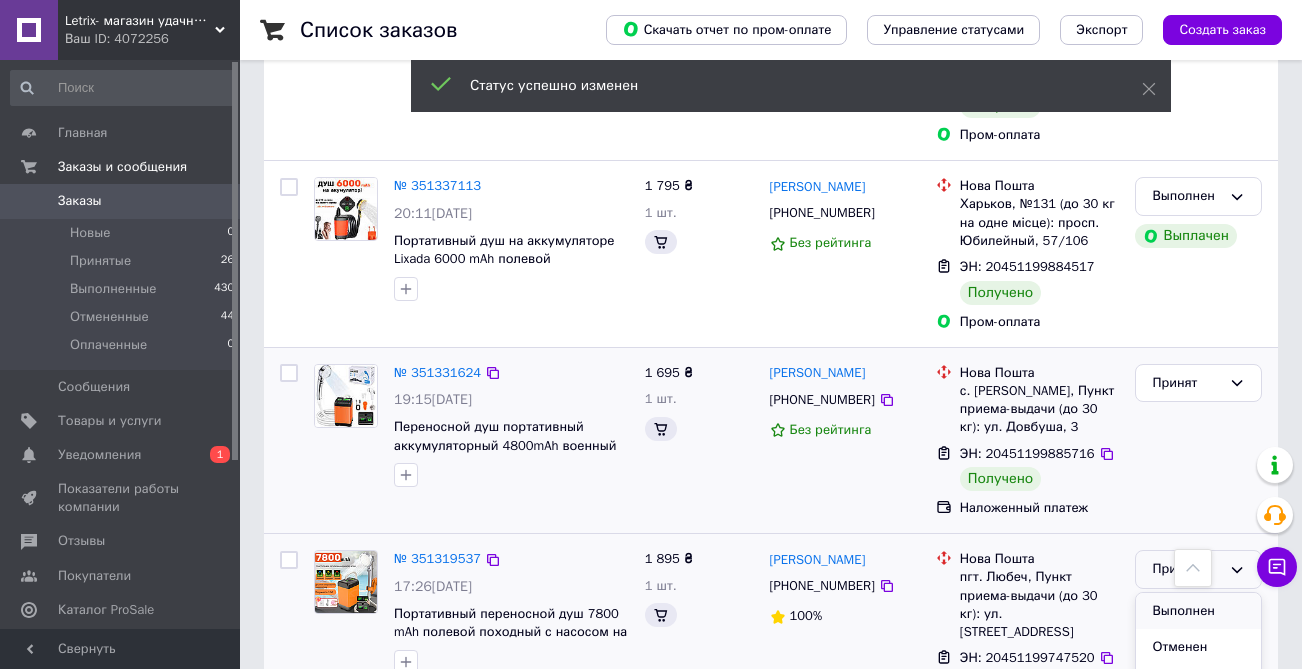 click on "Выполнен" at bounding box center (1198, 611) 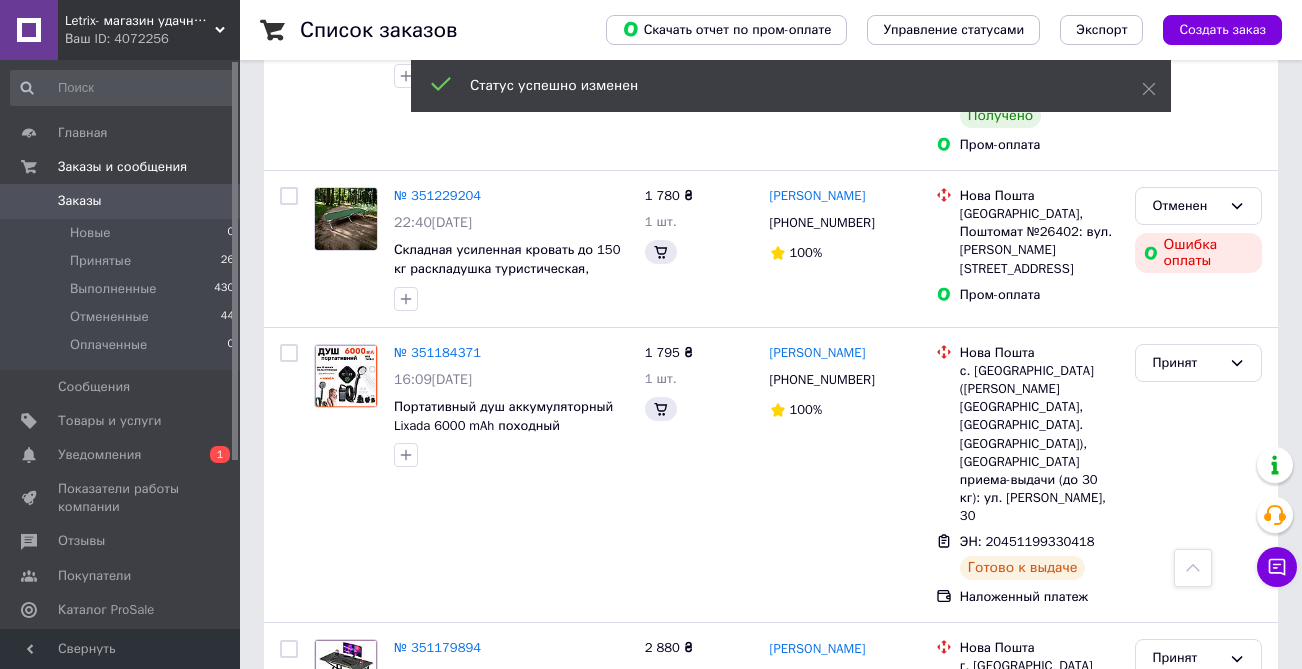 scroll, scrollTop: 6158, scrollLeft: 0, axis: vertical 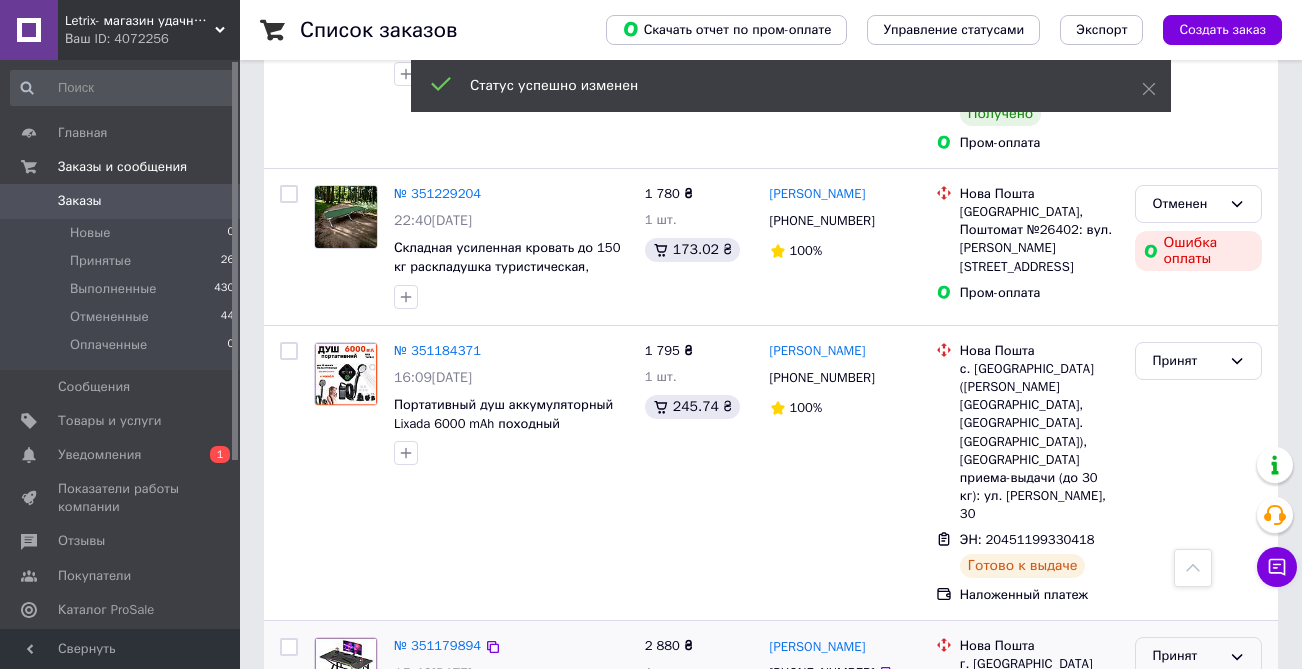 click on "Принят" at bounding box center [1198, 656] 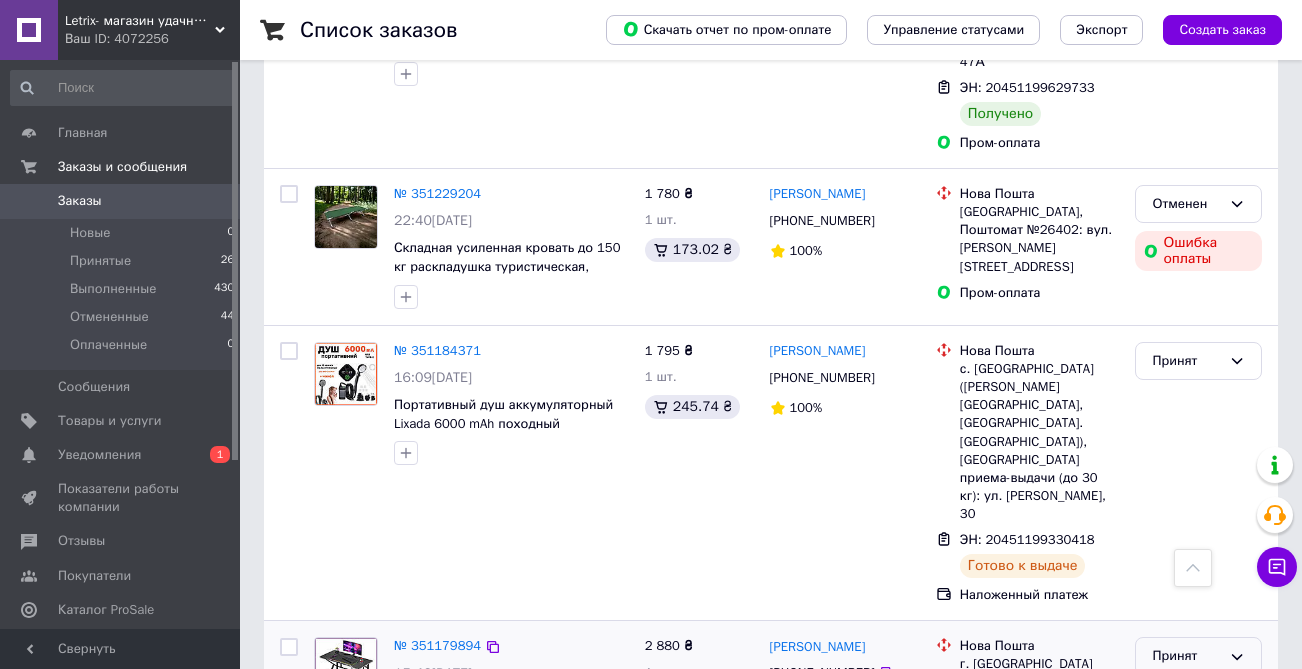 click on "Выполнен" at bounding box center [1198, 698] 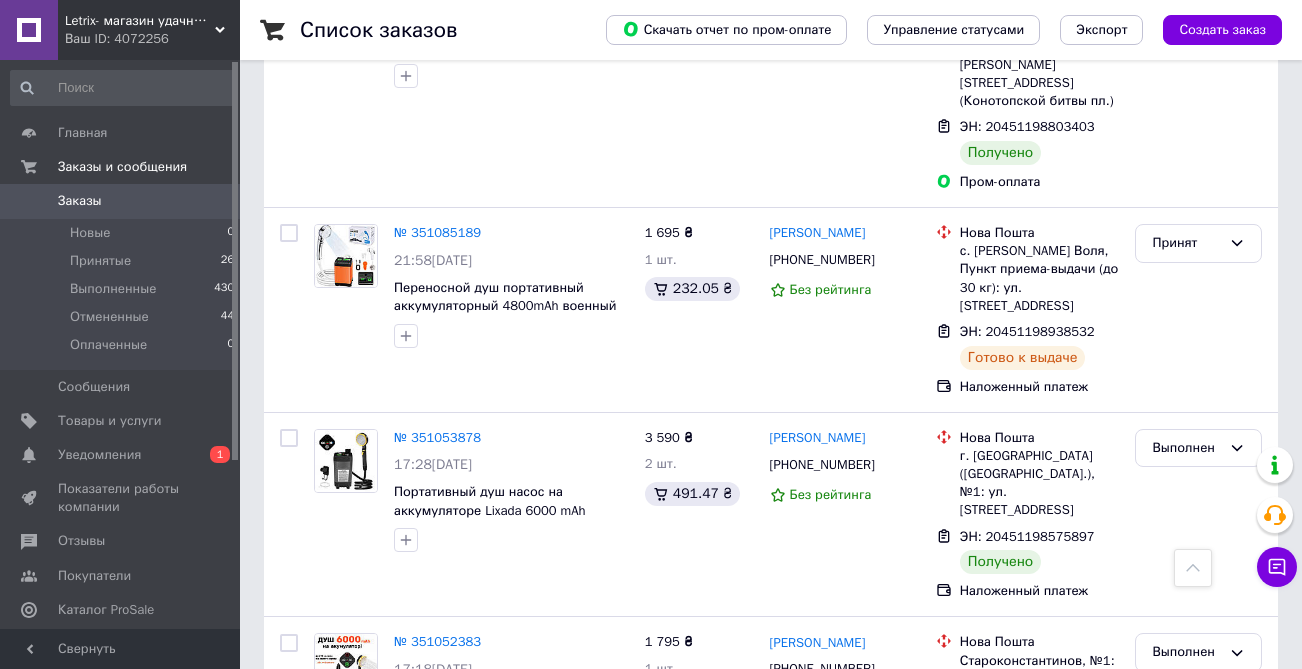 scroll, scrollTop: 7891, scrollLeft: 0, axis: vertical 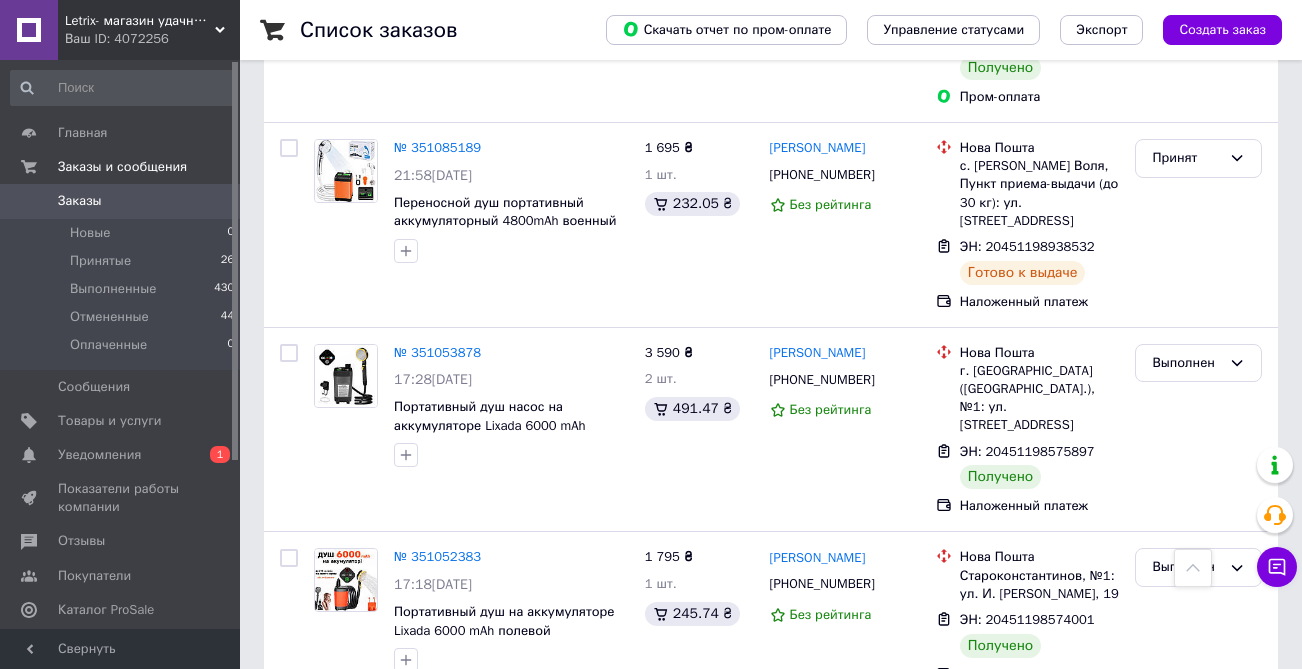 click on "Принят" at bounding box center [1186, 736] 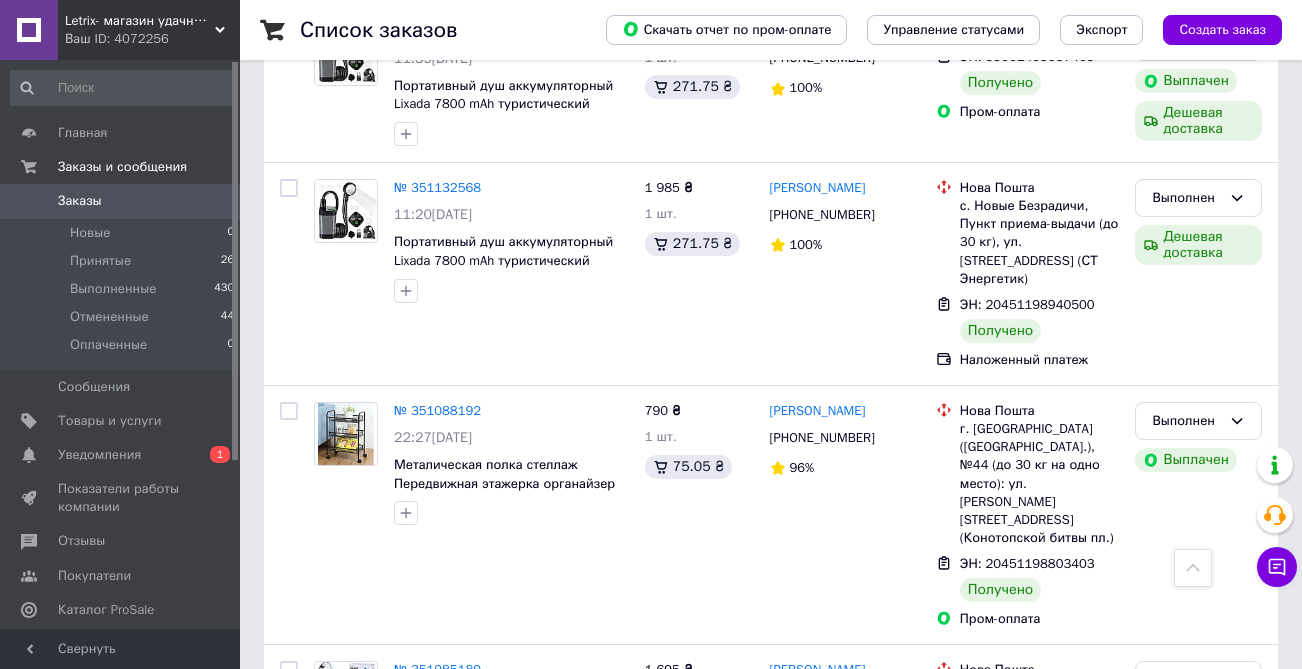 scroll, scrollTop: 7258, scrollLeft: 0, axis: vertical 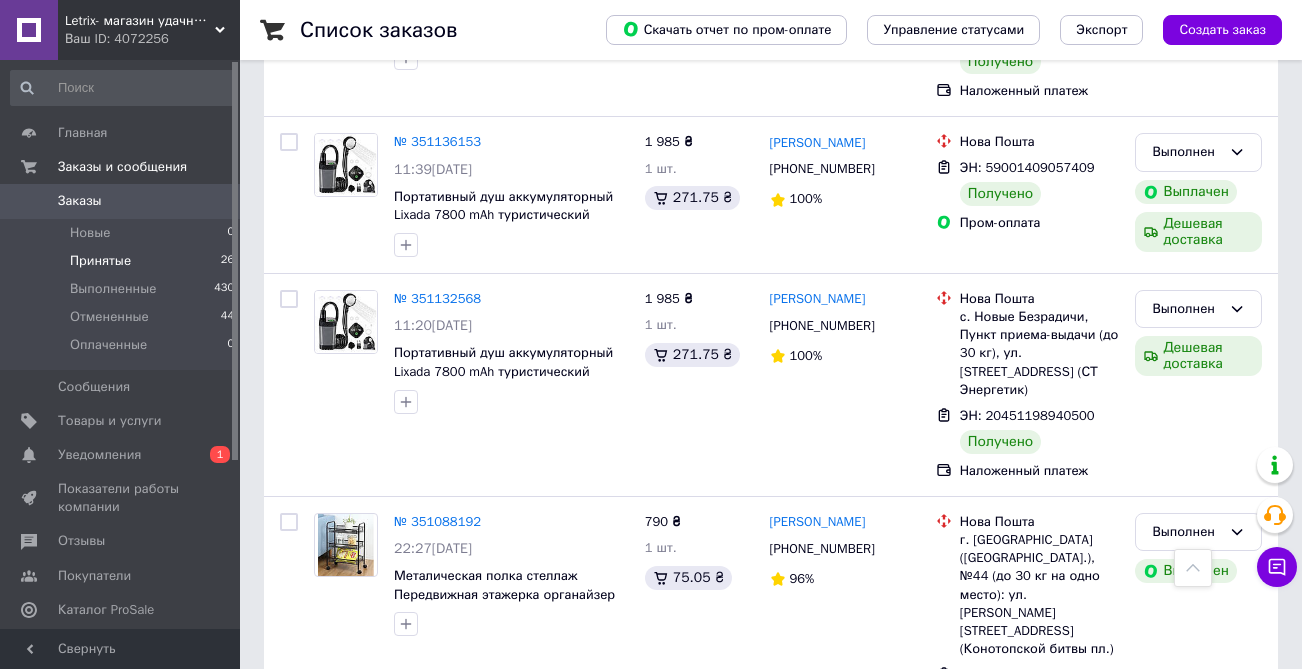 click on "Принятые 26" at bounding box center (123, 261) 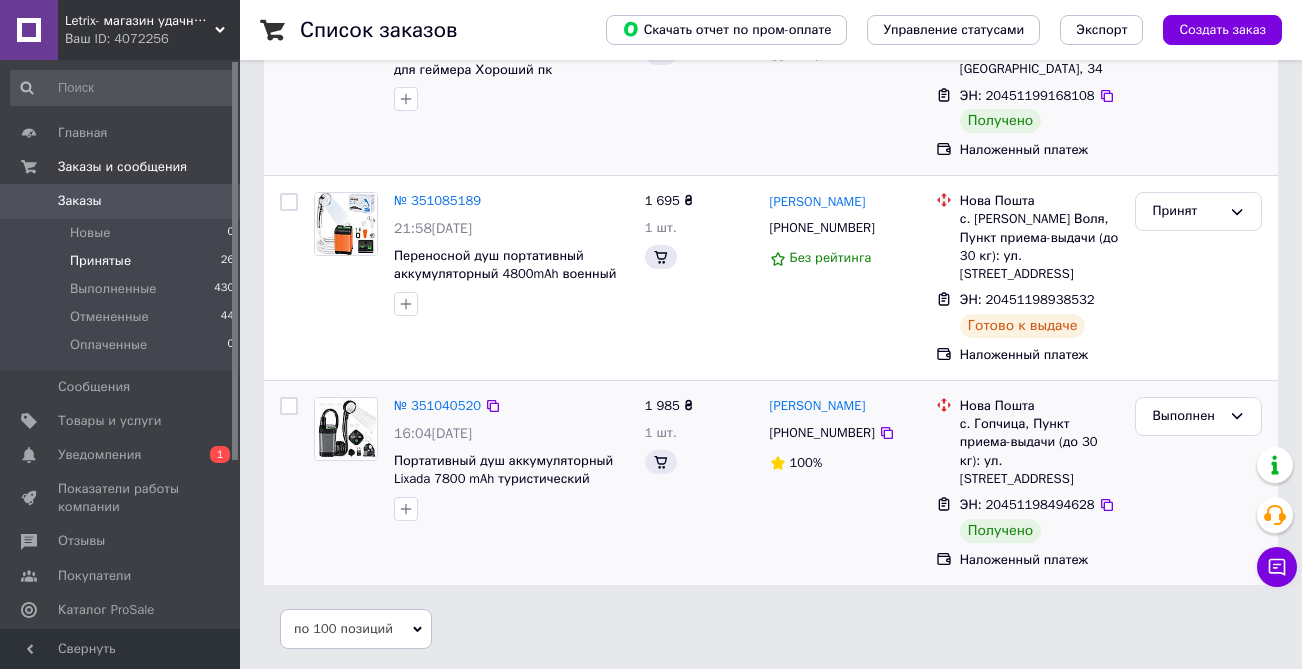 scroll, scrollTop: 0, scrollLeft: 0, axis: both 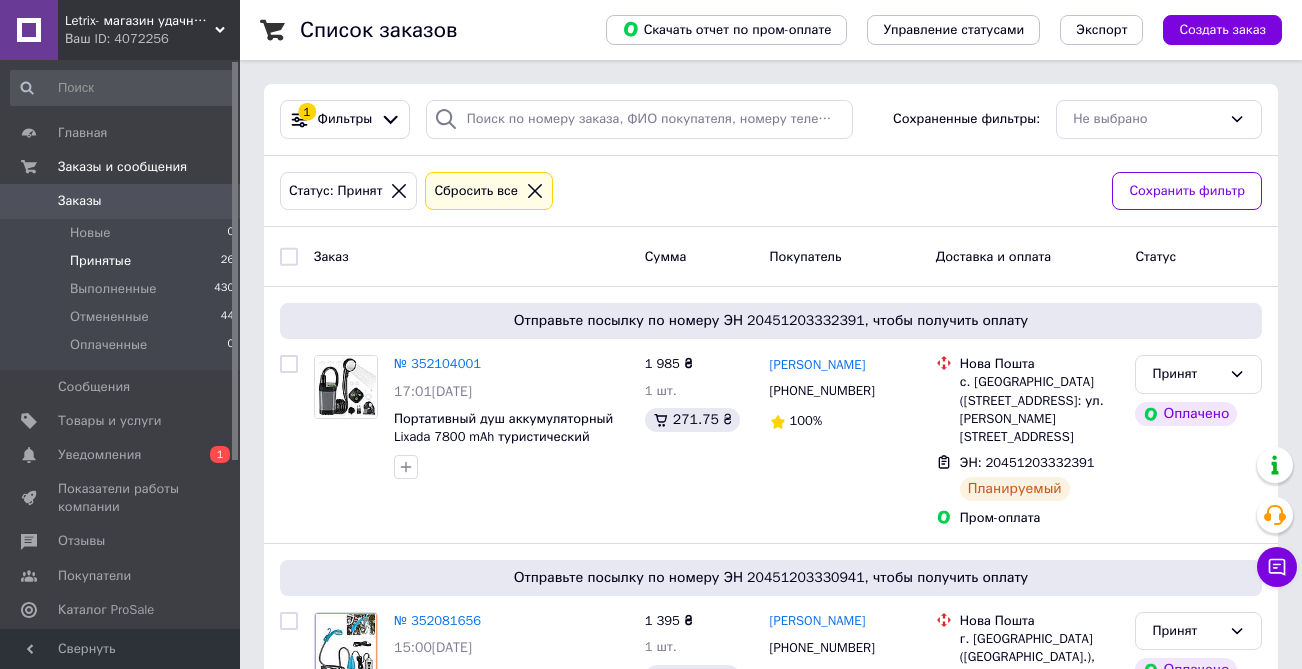 click on "Заказы" at bounding box center (80, 201) 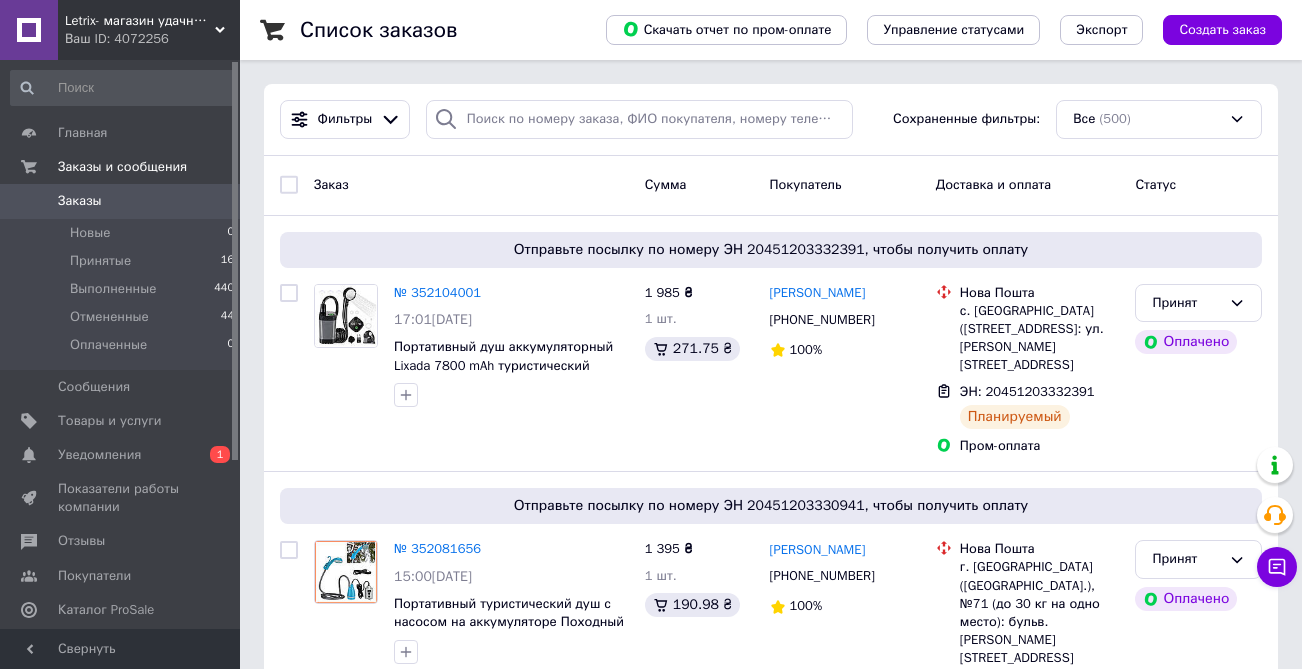 click on "Заказы" at bounding box center (80, 201) 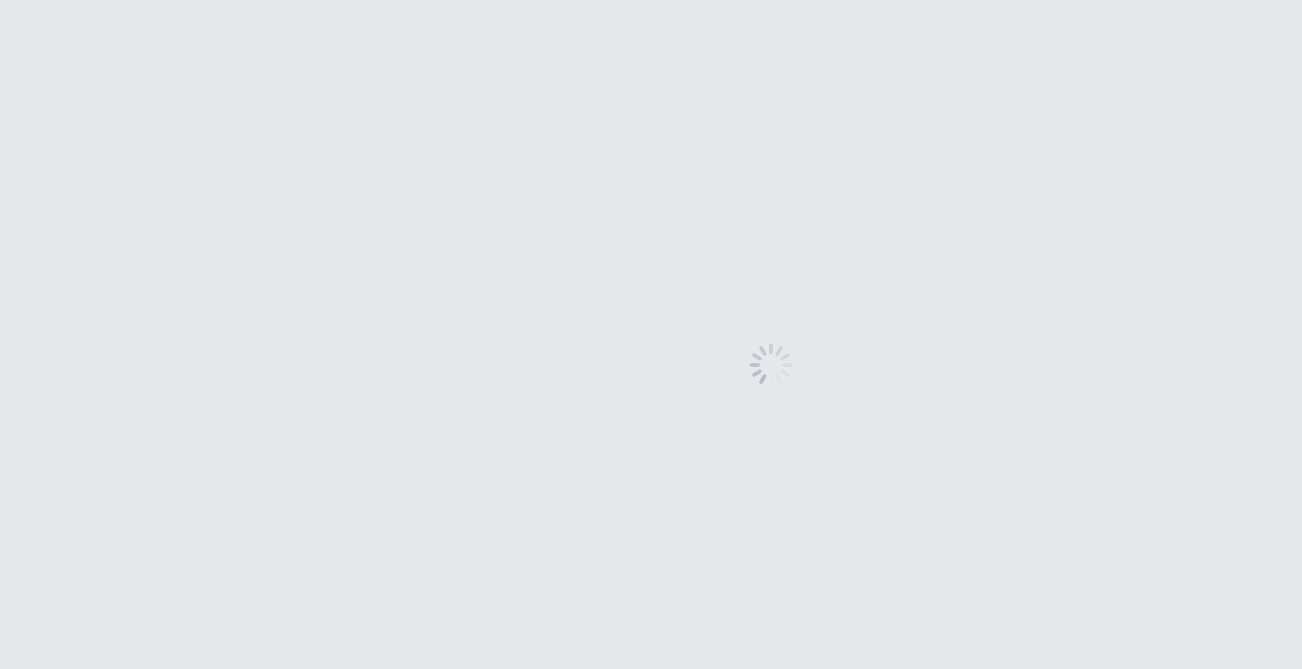 scroll, scrollTop: 0, scrollLeft: 0, axis: both 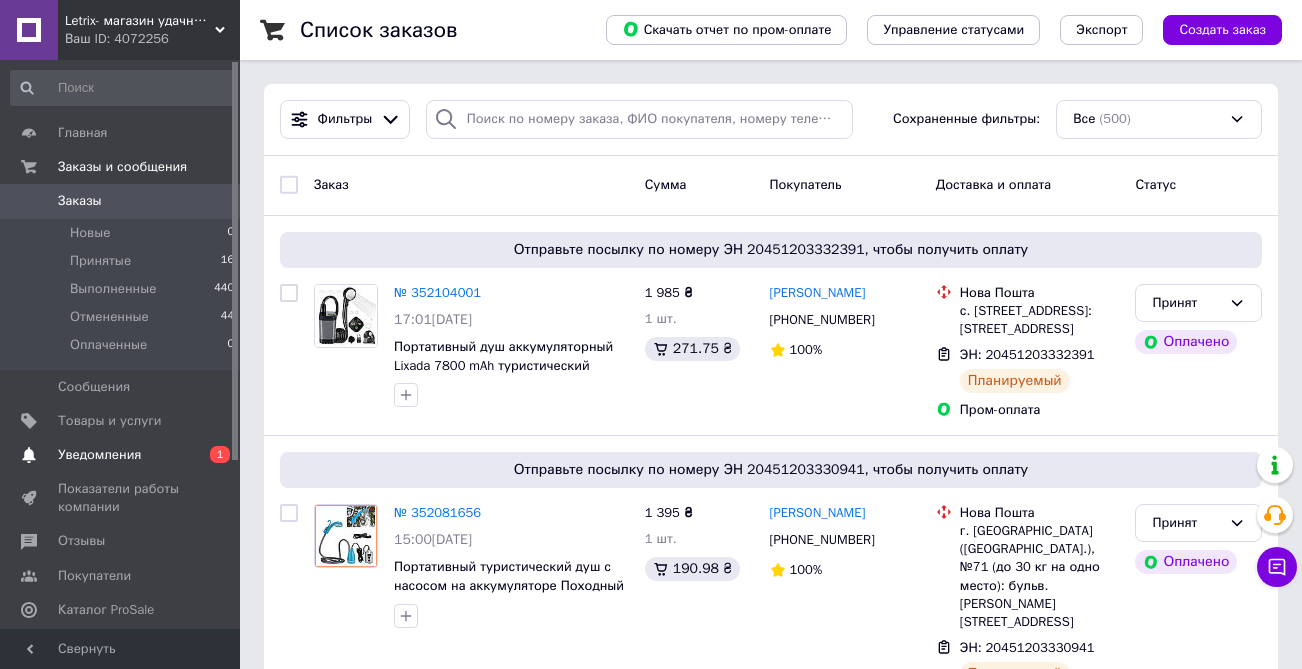 click on "Уведомления" at bounding box center [121, 455] 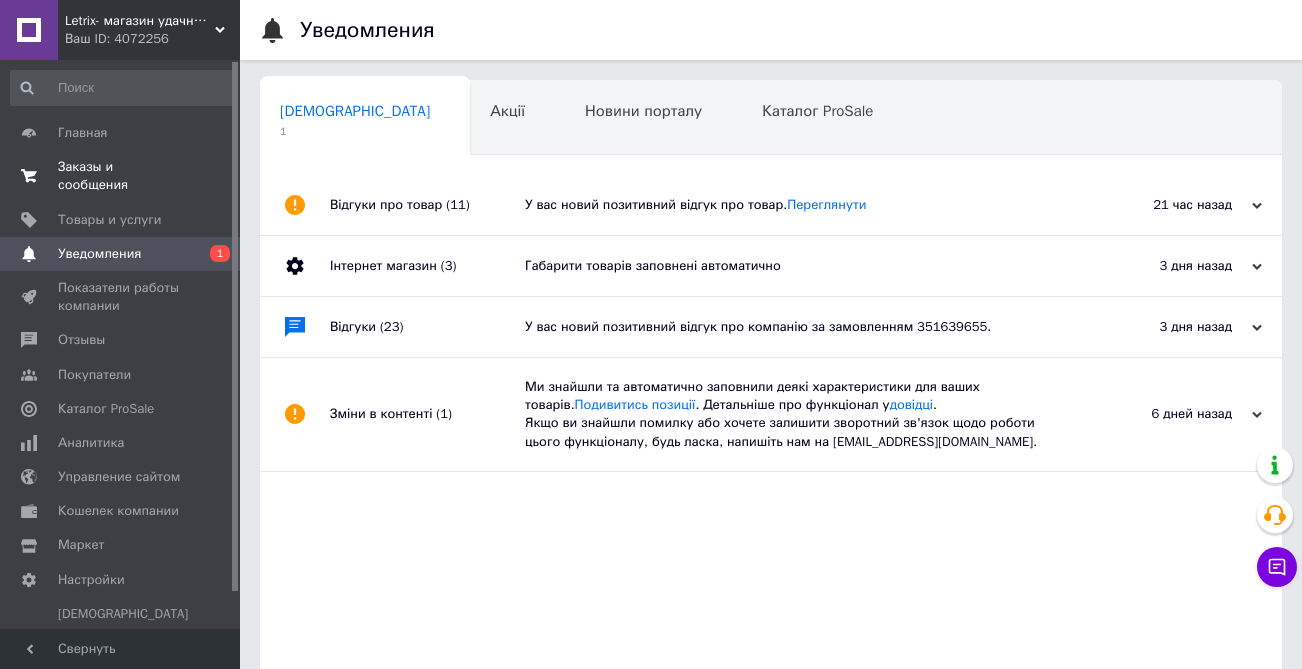 click on "Заказы и сообщения" at bounding box center (121, 176) 